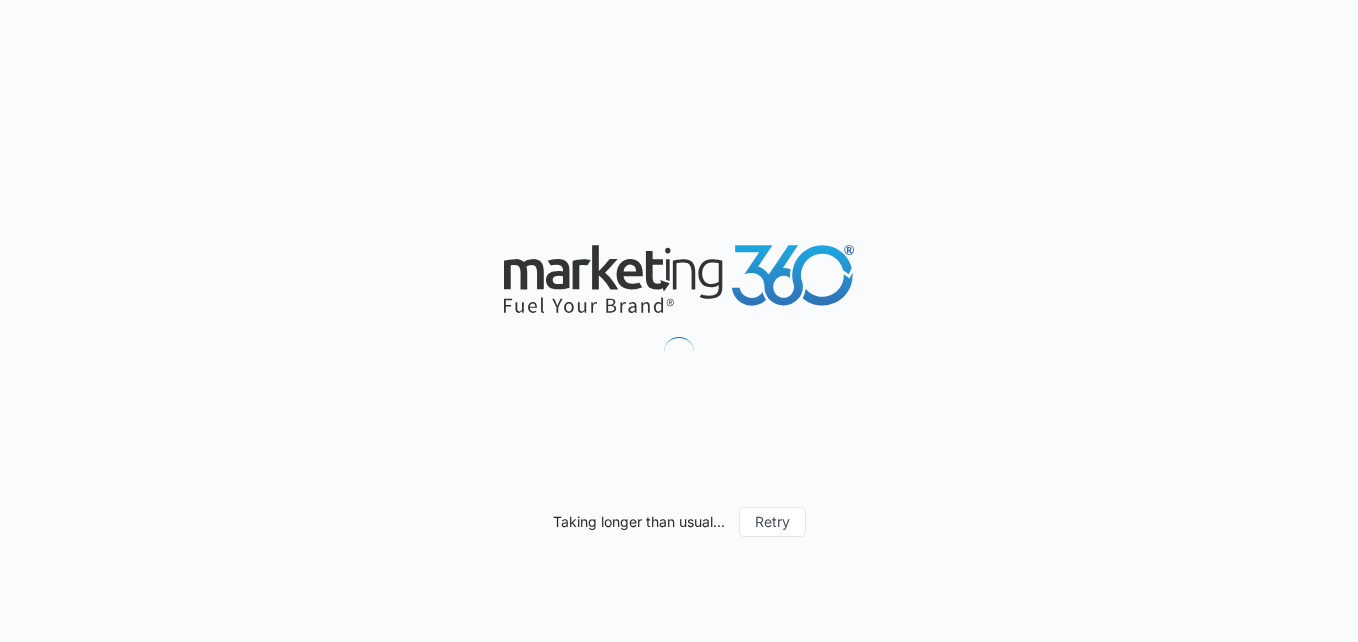 scroll, scrollTop: 0, scrollLeft: 0, axis: both 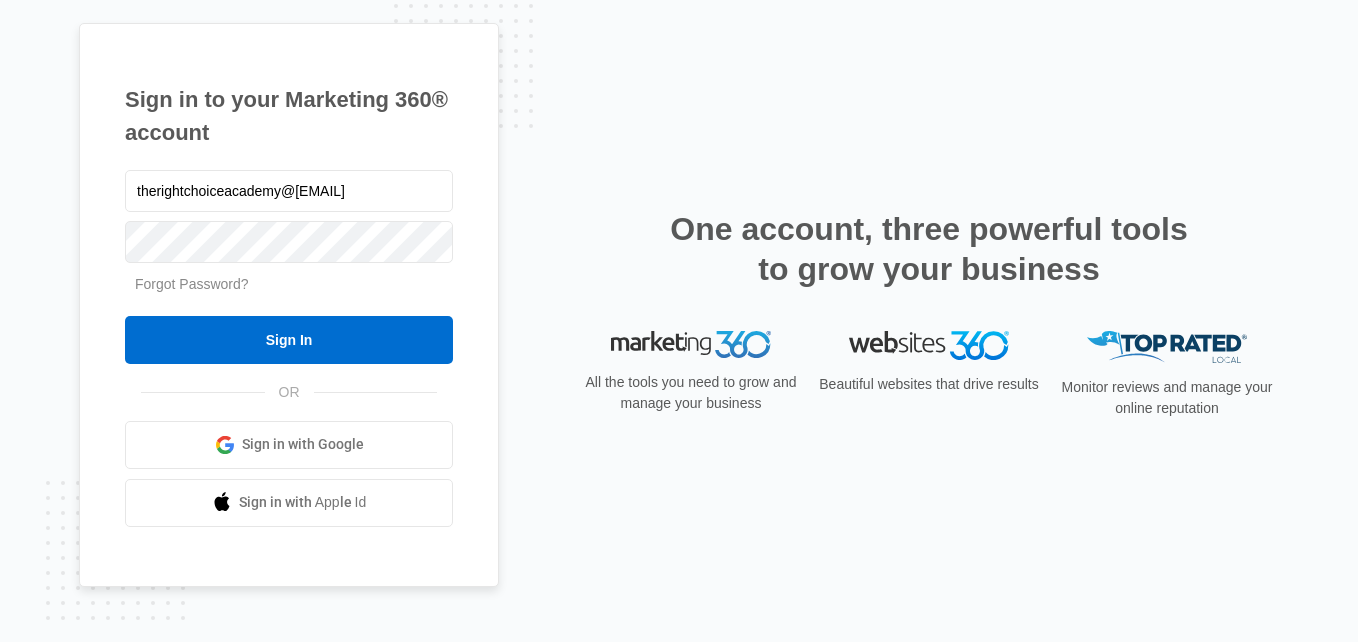 type on "therightchoiceacademy@gmail.com" 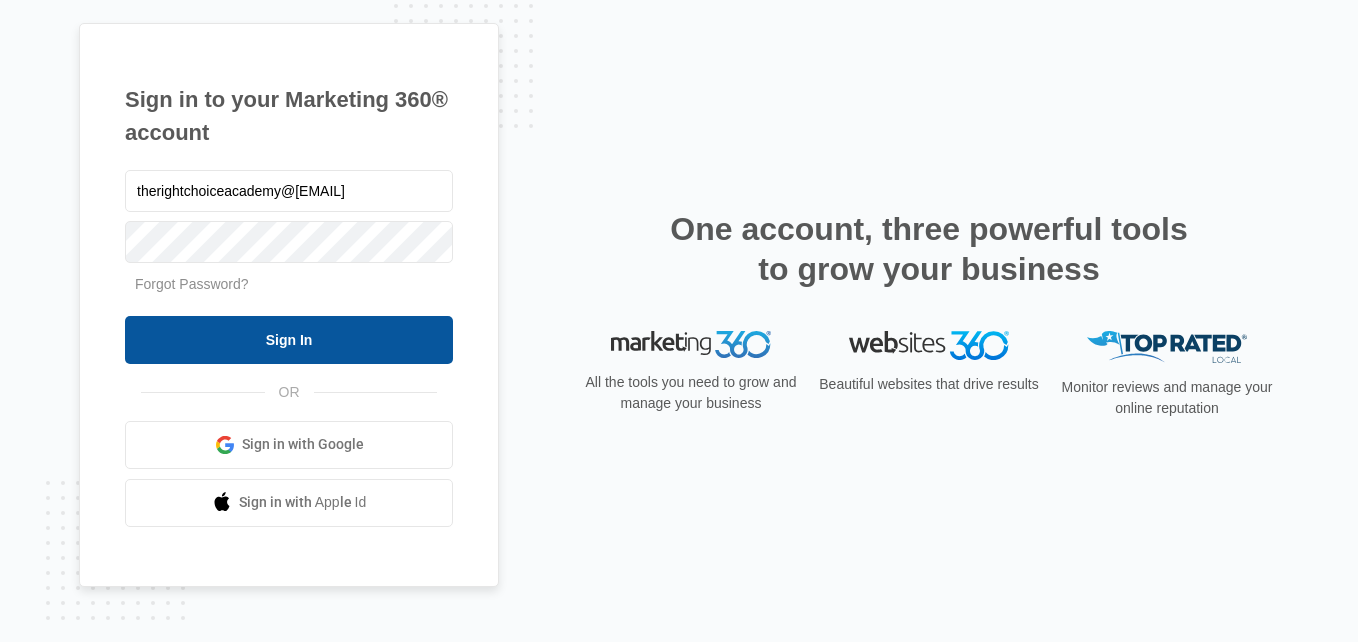 click on "Sign In" at bounding box center [289, 340] 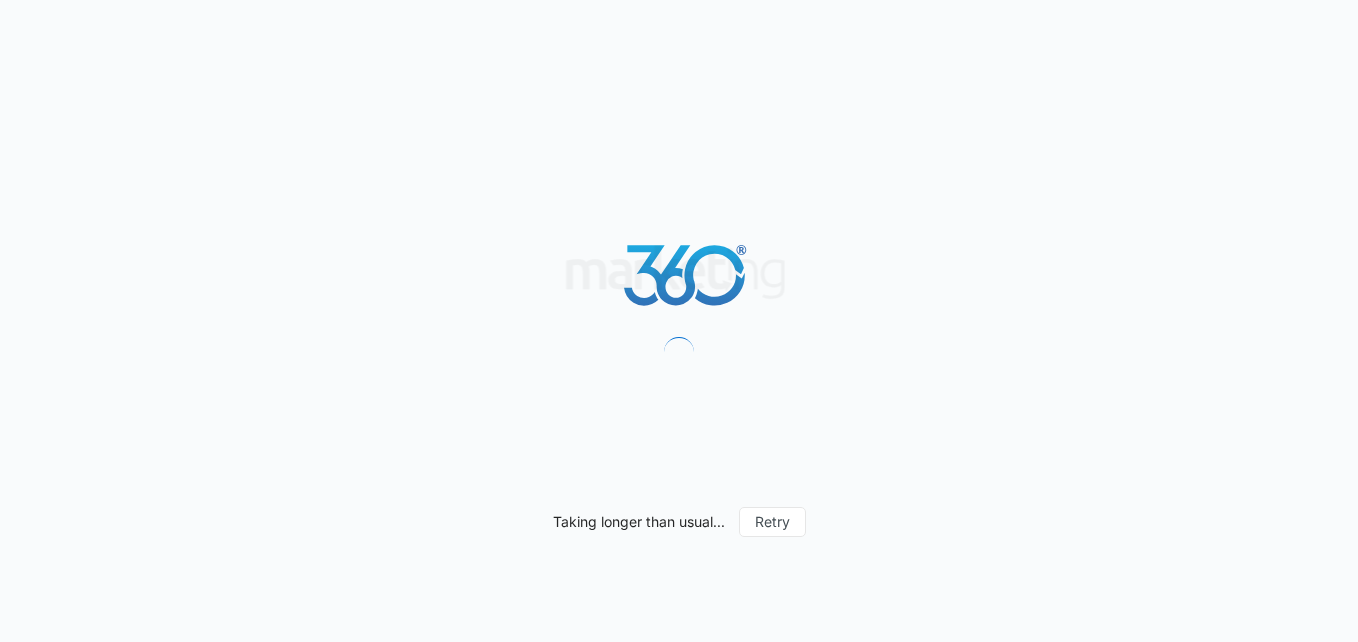 scroll, scrollTop: 0, scrollLeft: 0, axis: both 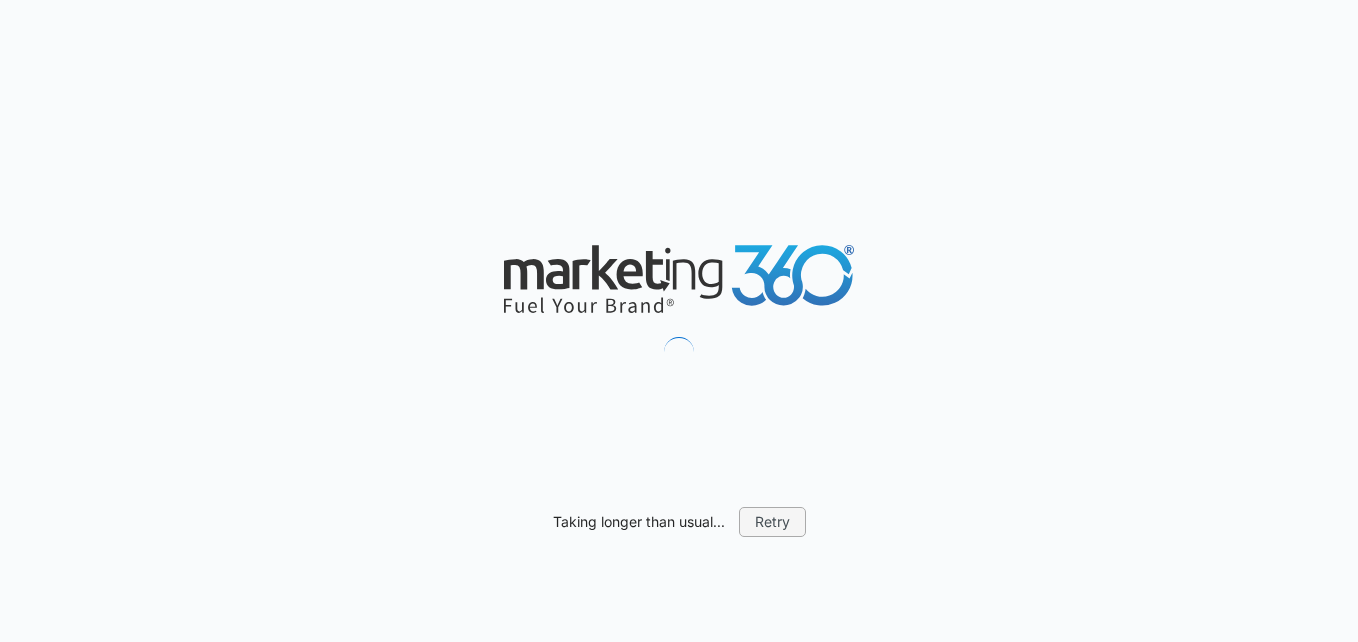 click on "Retry" at bounding box center [772, 522] 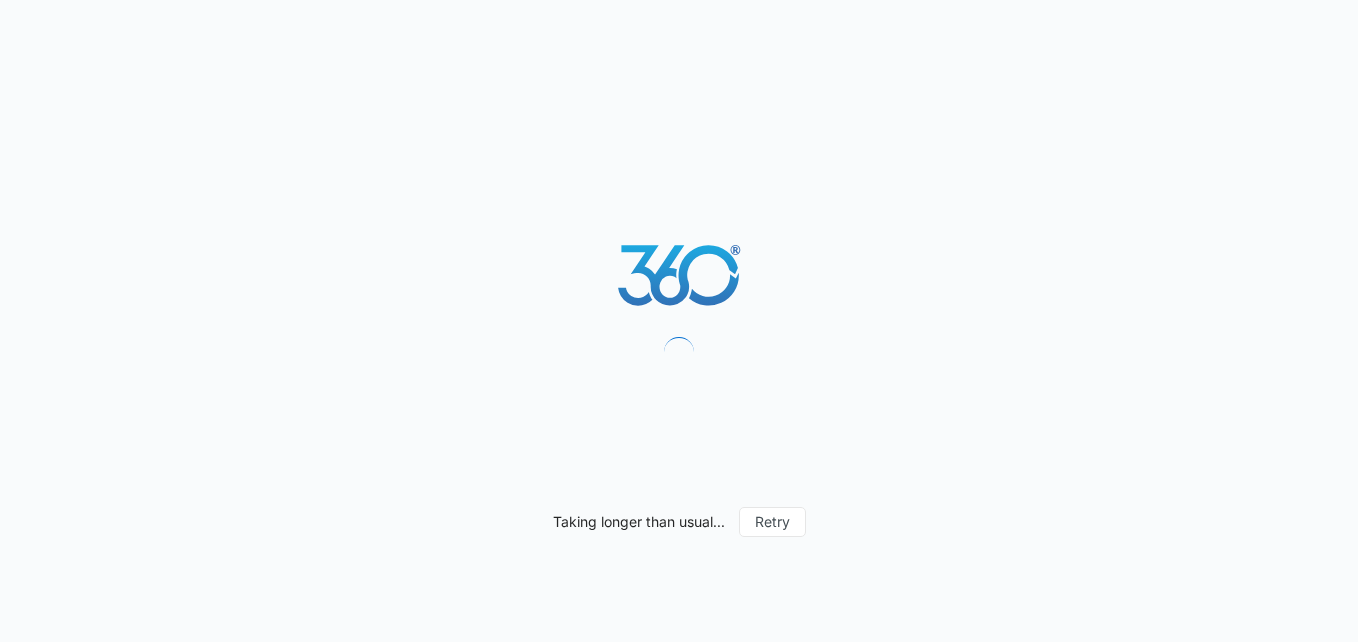 scroll, scrollTop: 0, scrollLeft: 0, axis: both 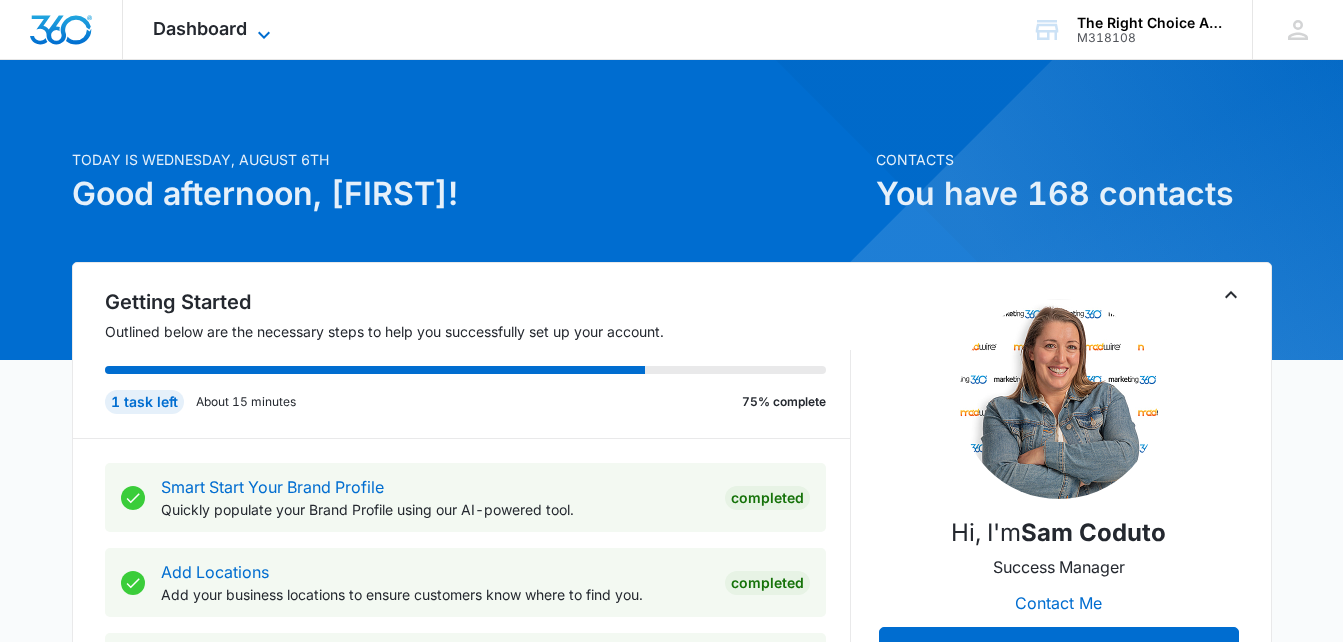 click 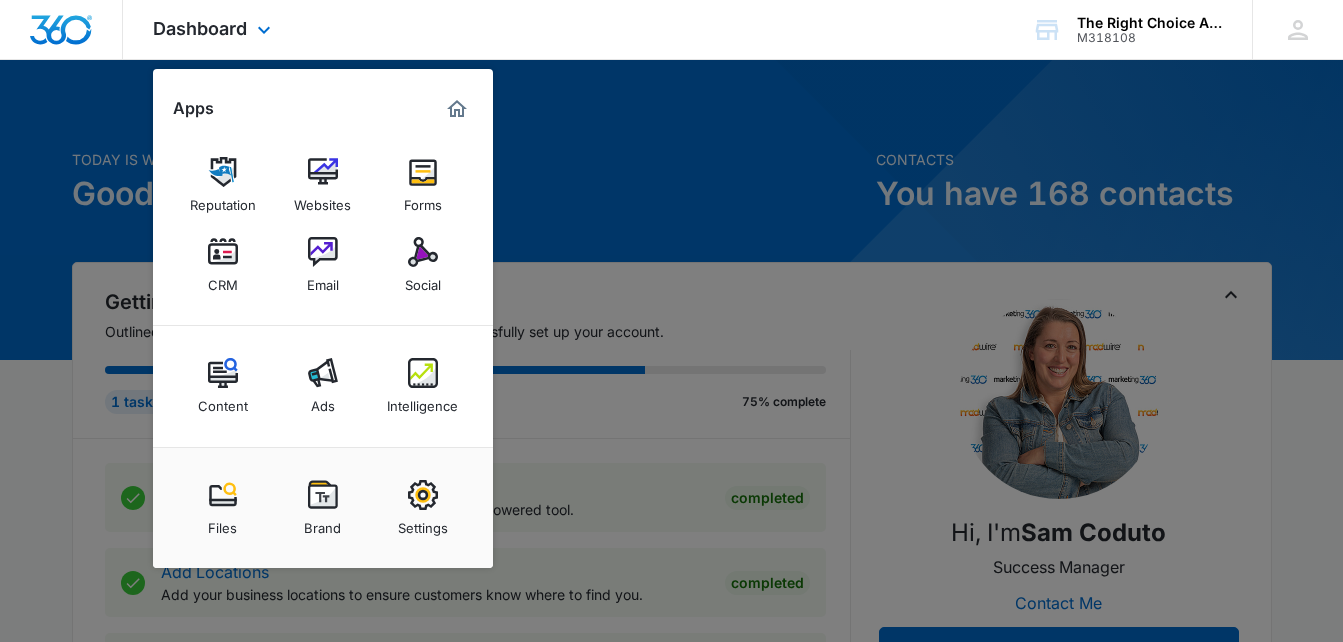 click on "Dashboard Apps Reputation Websites Forms CRM Email Social Content Ads Intelligence Files Brand Settings The Right Choice Academy M318108 Your Accounts View All SZ Shenette Zachary therightchoiceacademy@gmail.com My Profile Notifications Support Logout Terms & Conditions   •   Privacy Policy" at bounding box center (671, 30) 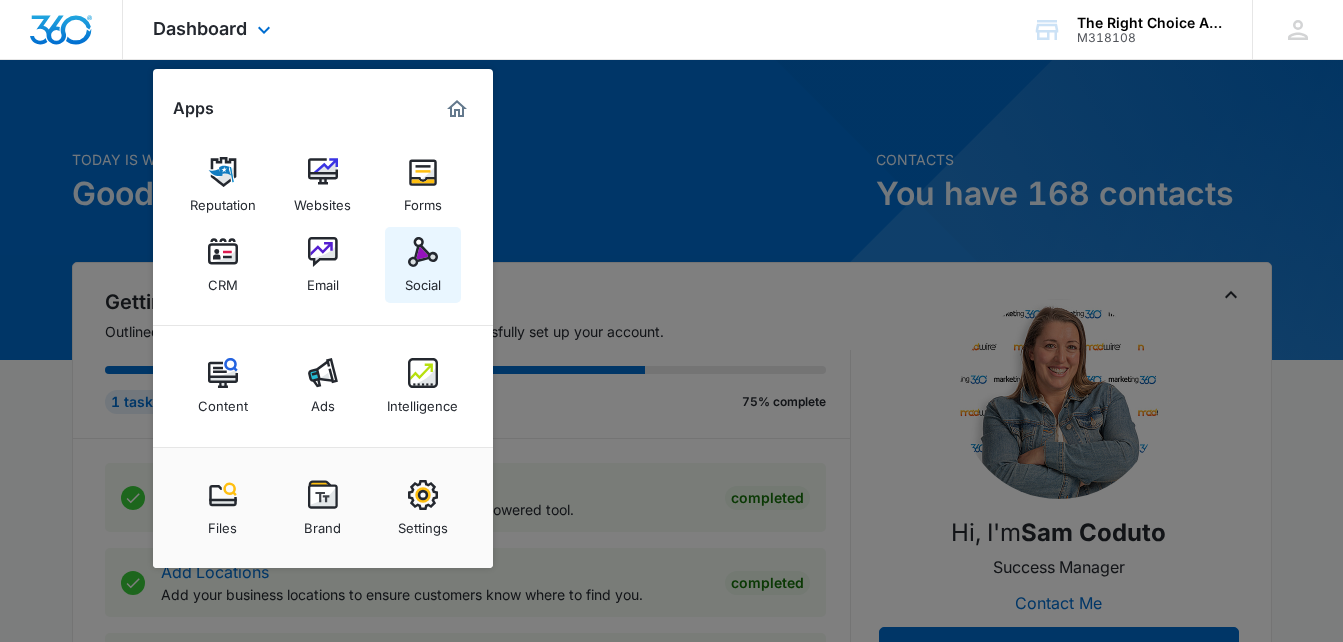 drag, startPoint x: 629, startPoint y: 45, endPoint x: 427, endPoint y: 253, distance: 289.94482 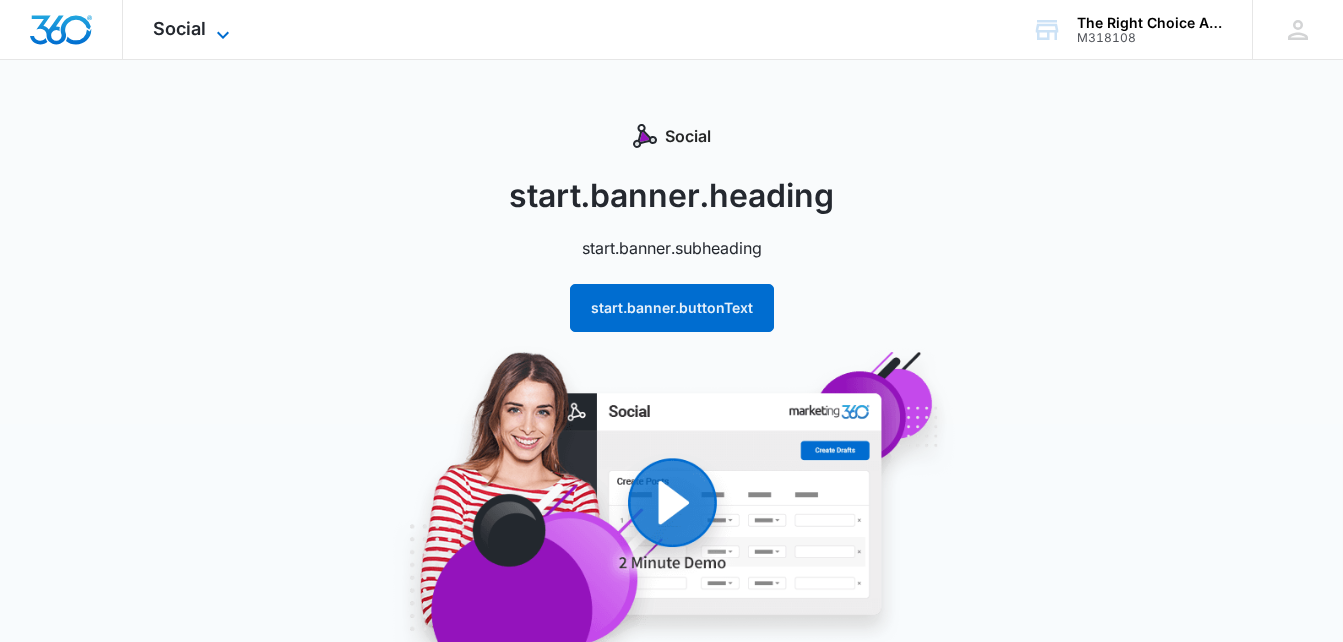 click 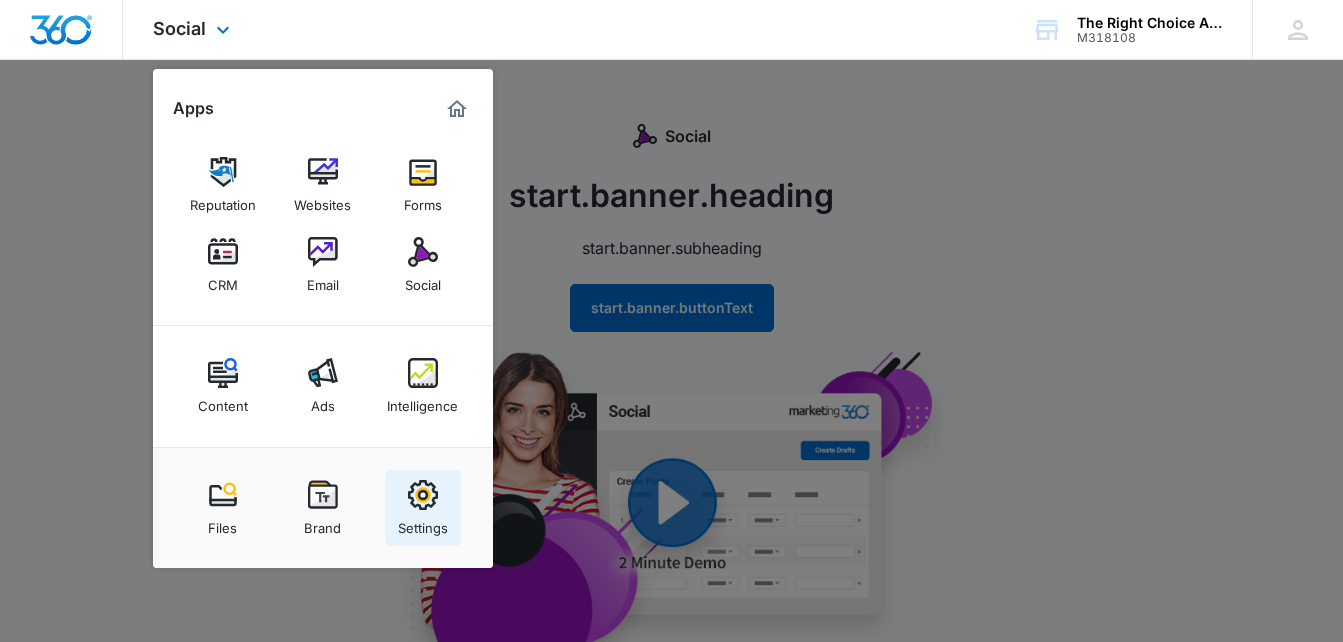 click at bounding box center (423, 495) 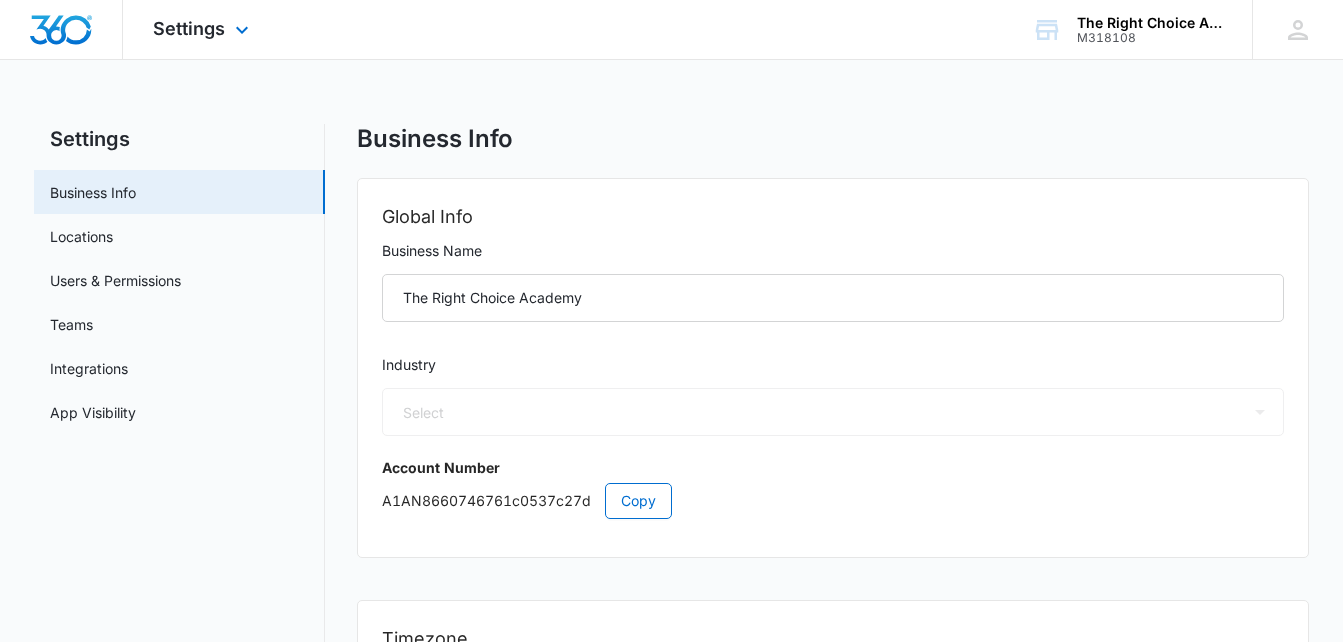 select on "27" 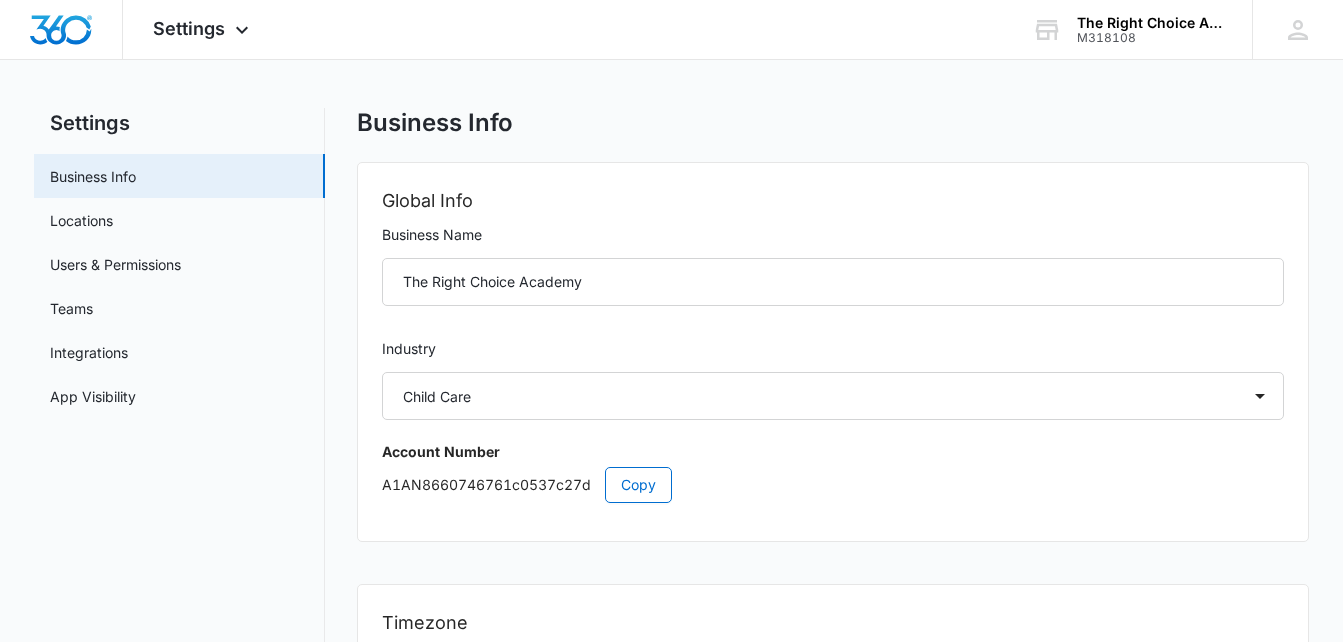 scroll, scrollTop: 0, scrollLeft: 0, axis: both 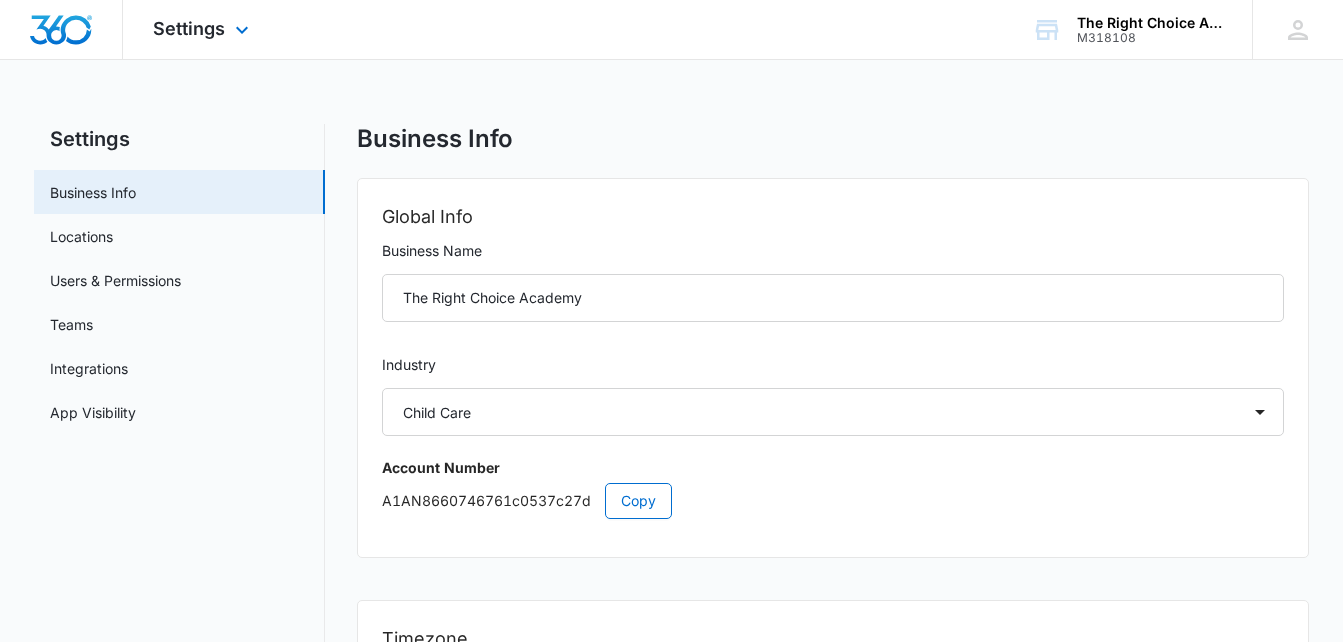 click at bounding box center (61, 30) 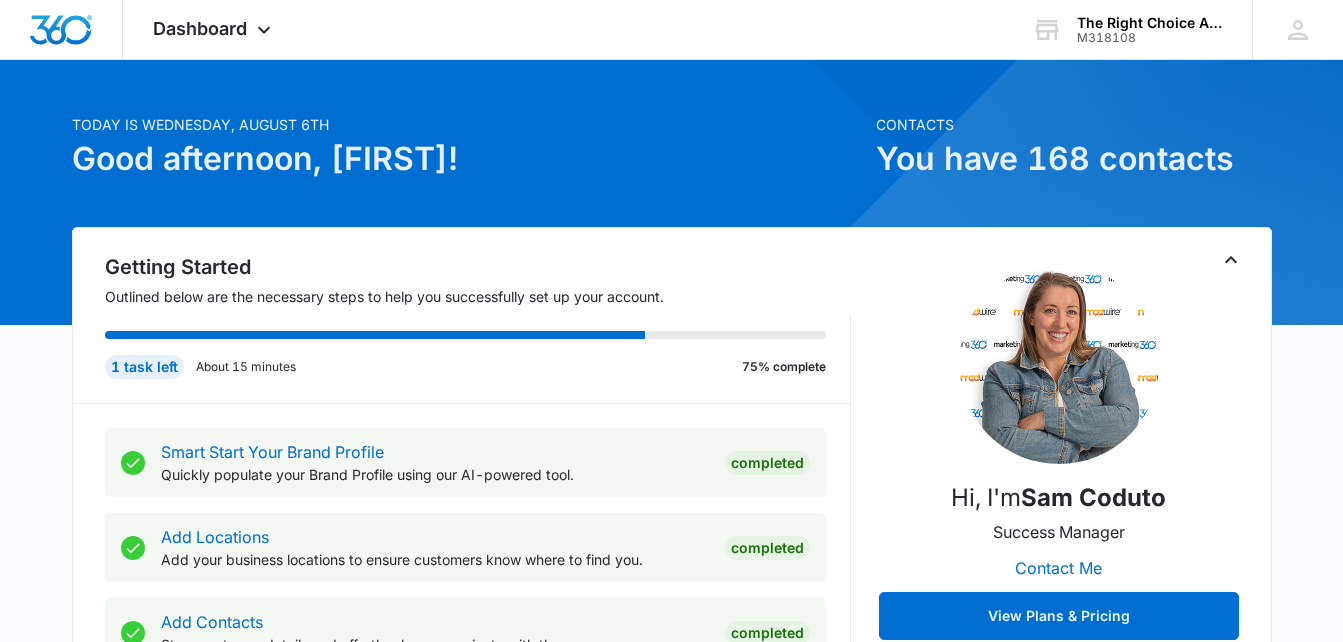 scroll, scrollTop: 0, scrollLeft: 0, axis: both 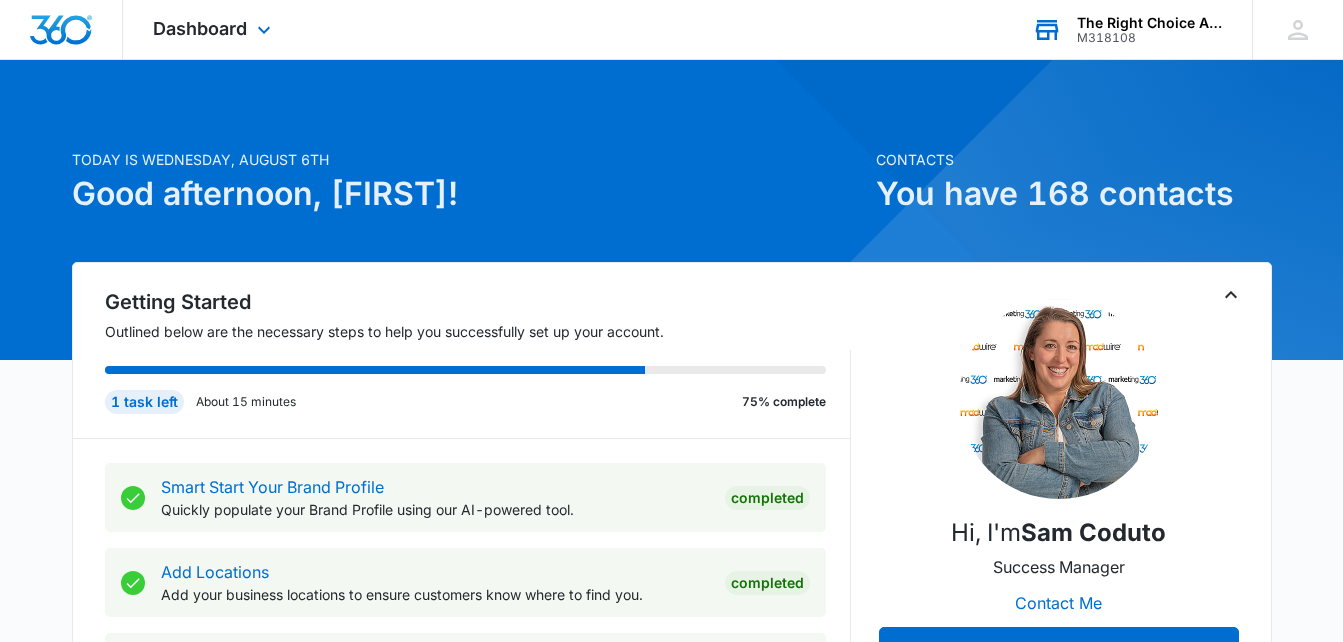 click 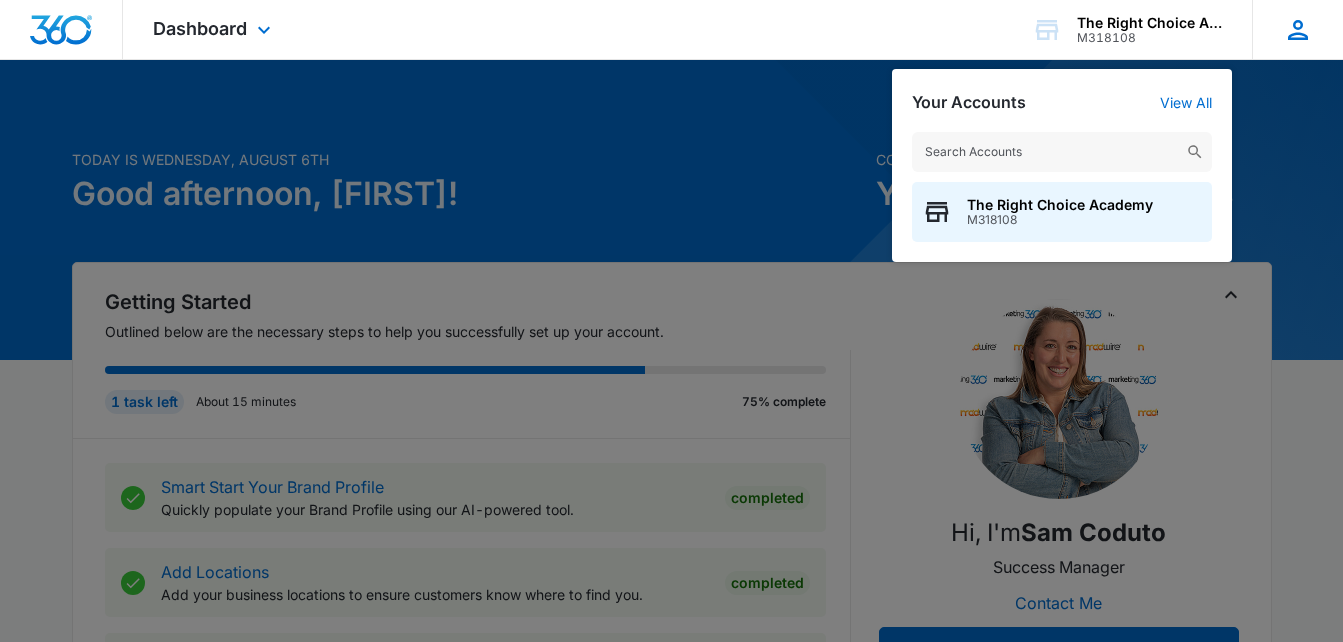 click 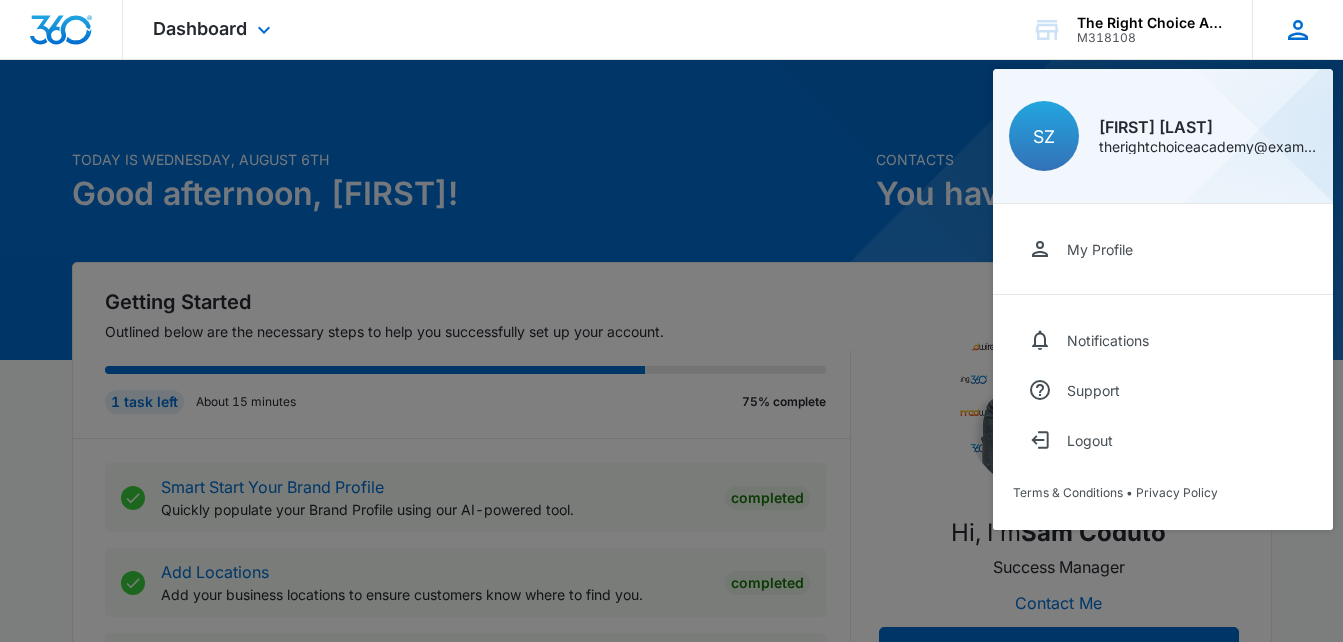 click on "SZ Shenette Zachary therightchoiceacademy@gmail.com My Profile Notifications Support Logout Terms & Conditions   •   Privacy Policy" at bounding box center [1297, 29] 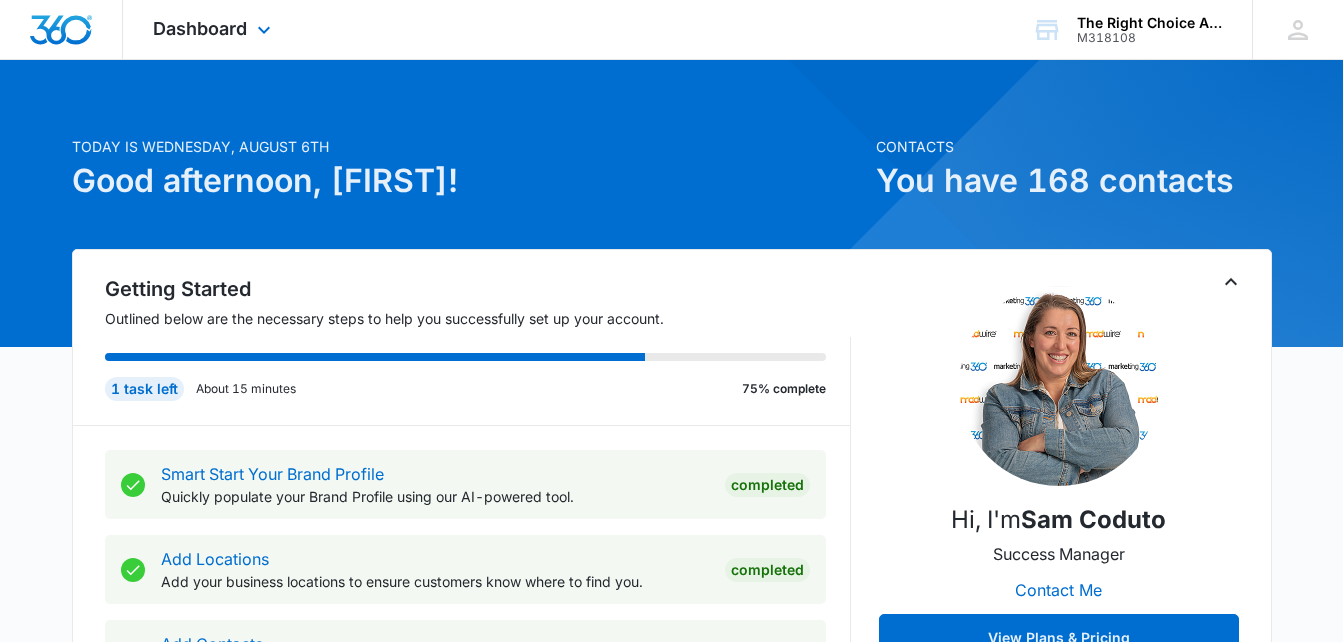 scroll, scrollTop: 0, scrollLeft: 0, axis: both 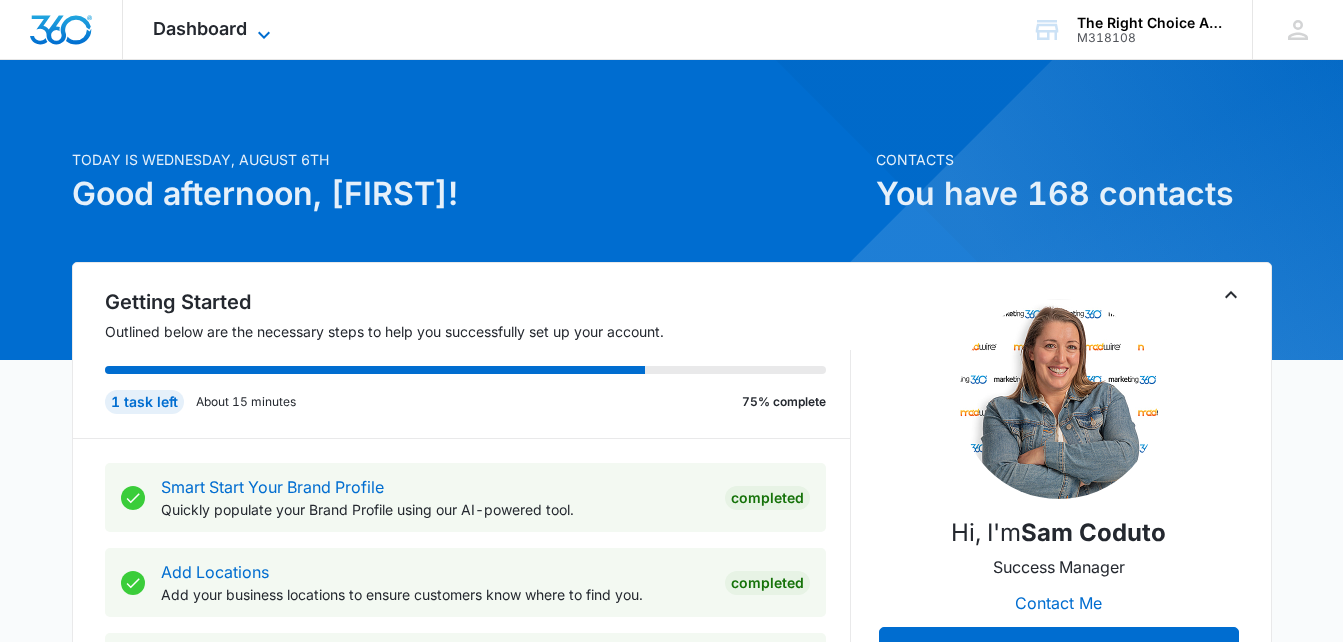 click 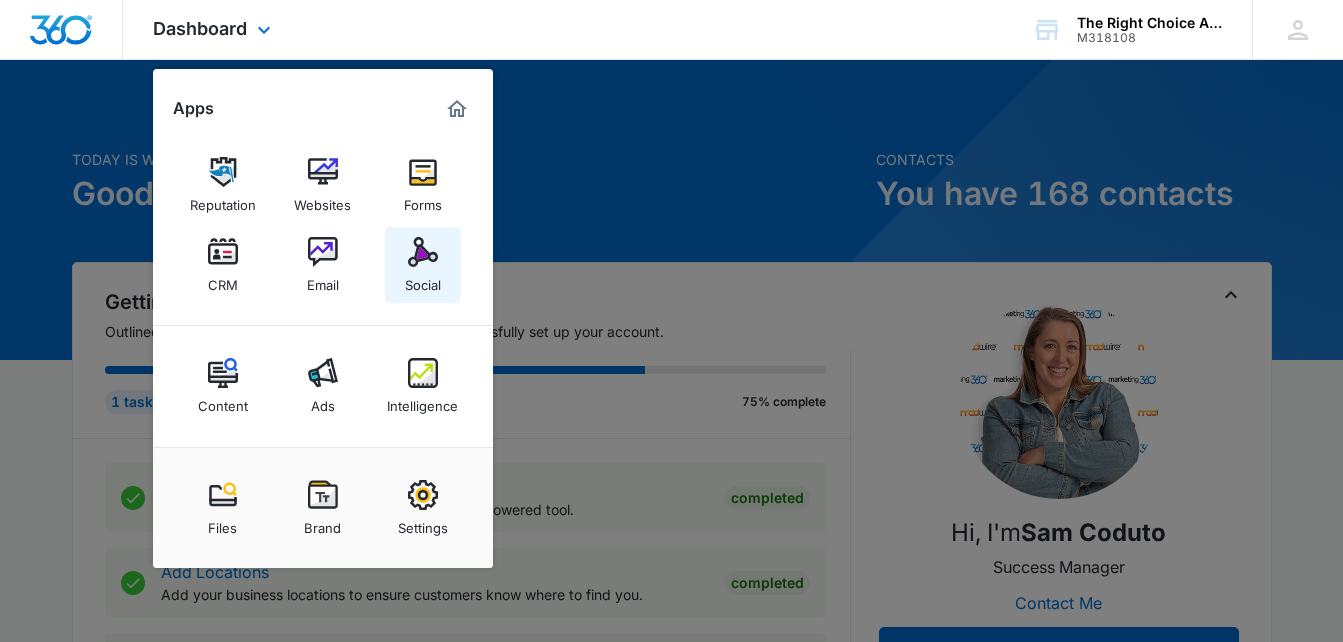 click at bounding box center [423, 252] 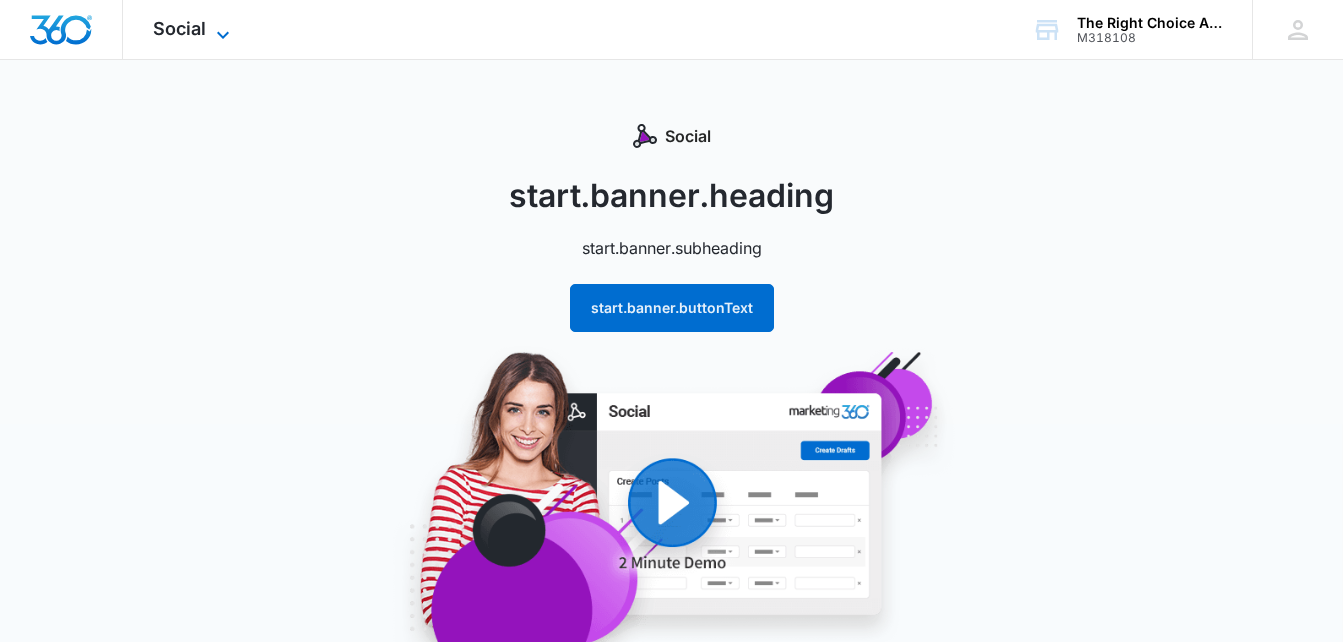 click 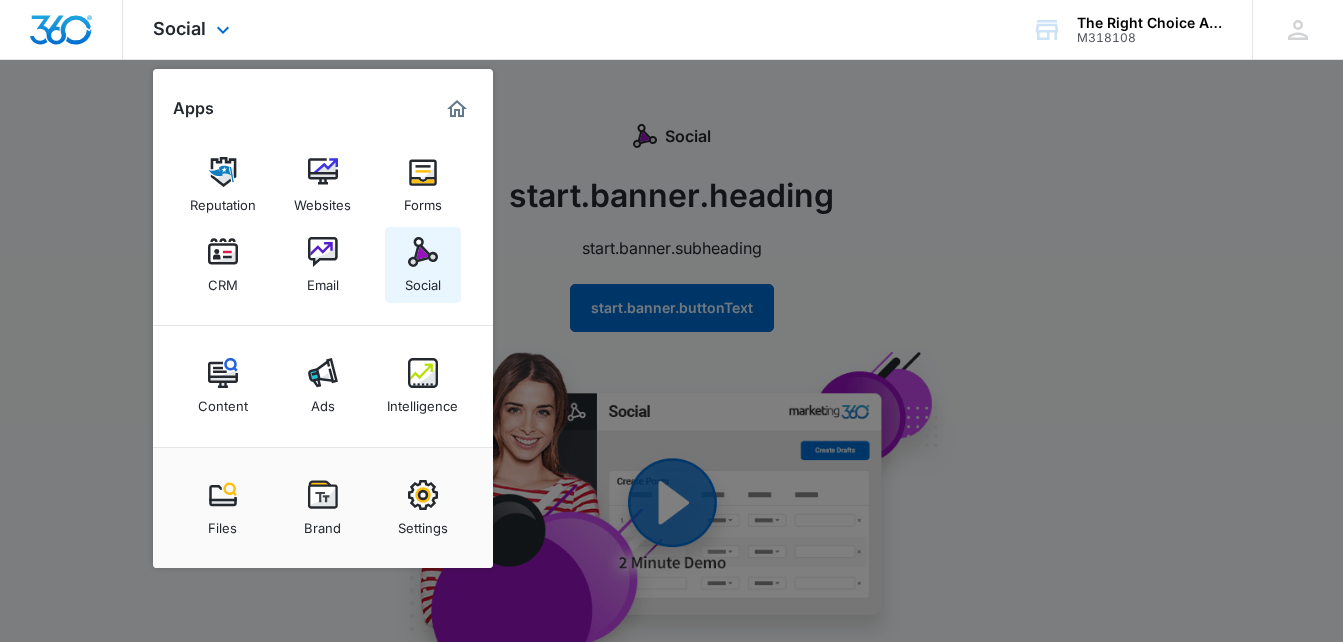 click on "Social" at bounding box center [423, 280] 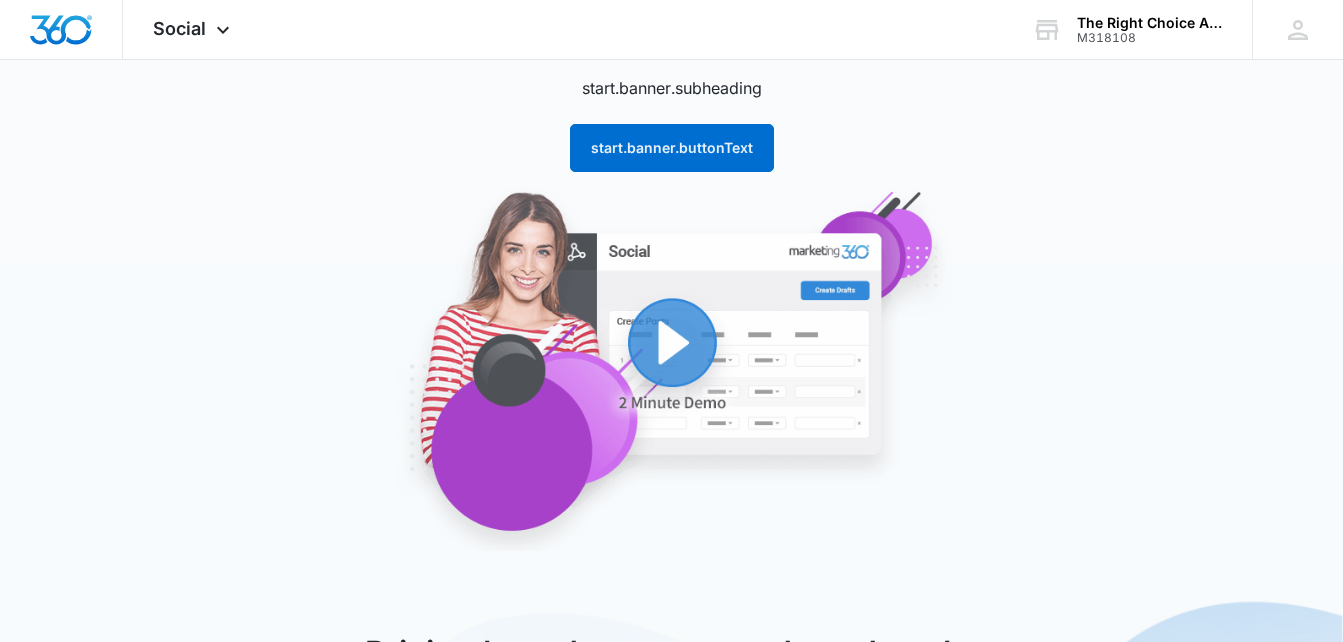scroll, scrollTop: 0, scrollLeft: 0, axis: both 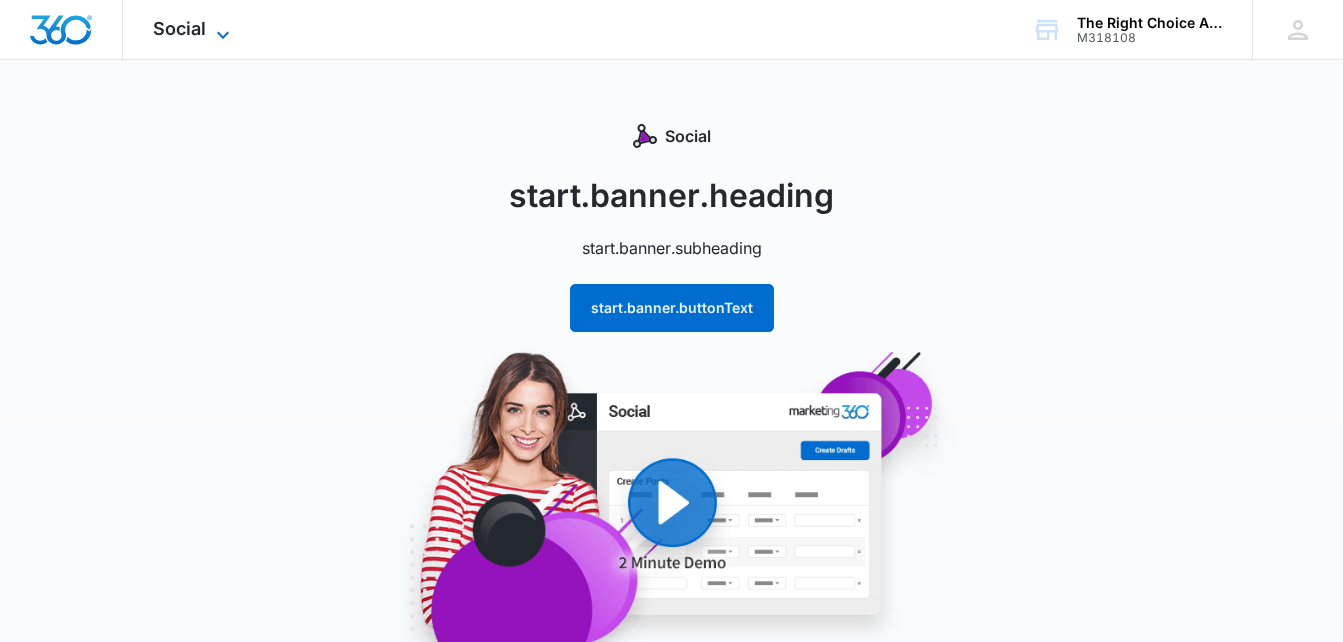 click 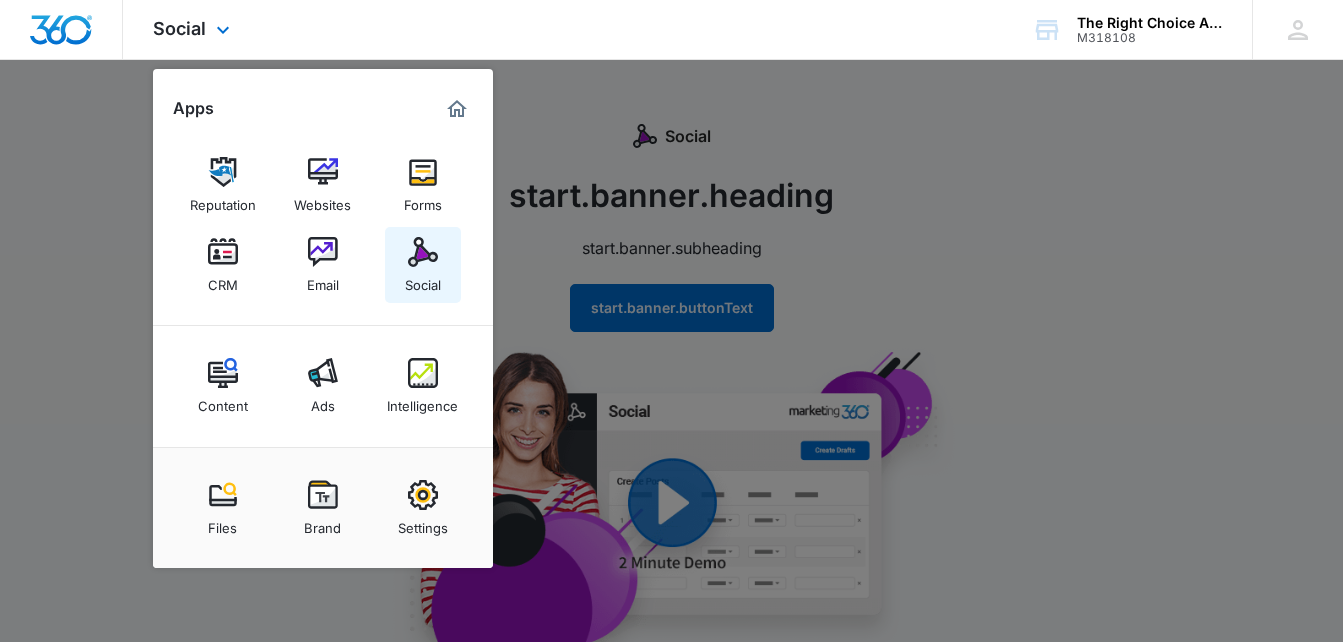 click at bounding box center (423, 252) 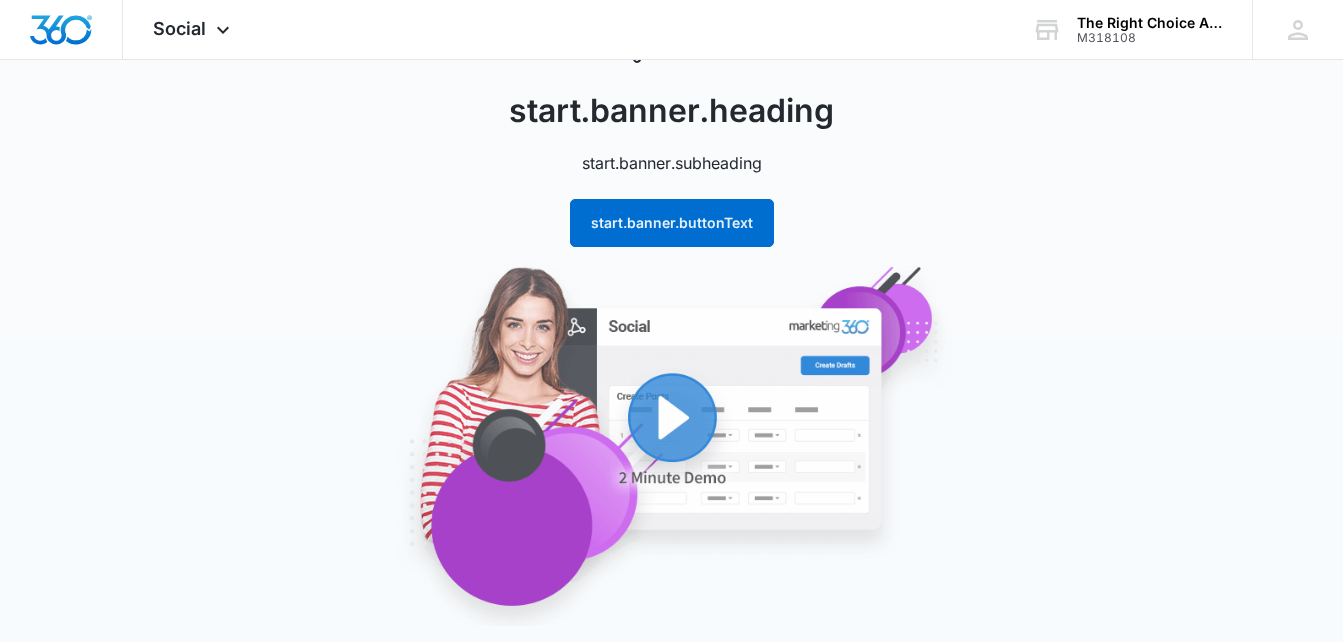 scroll, scrollTop: 0, scrollLeft: 0, axis: both 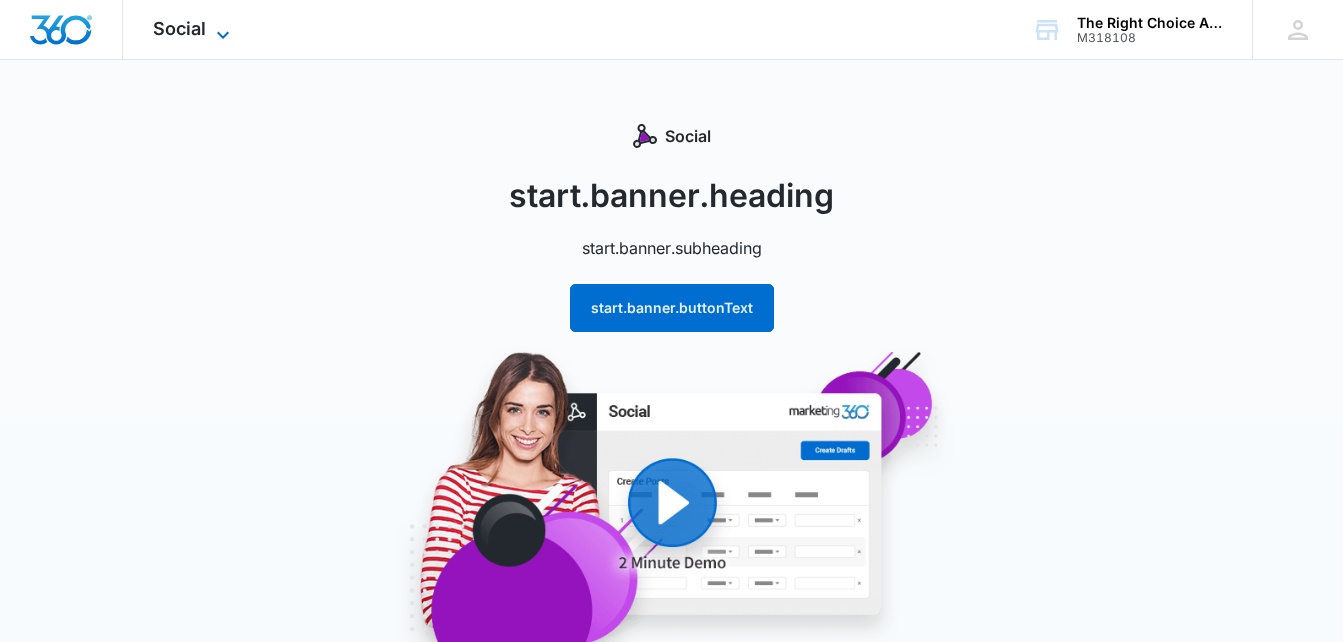 click 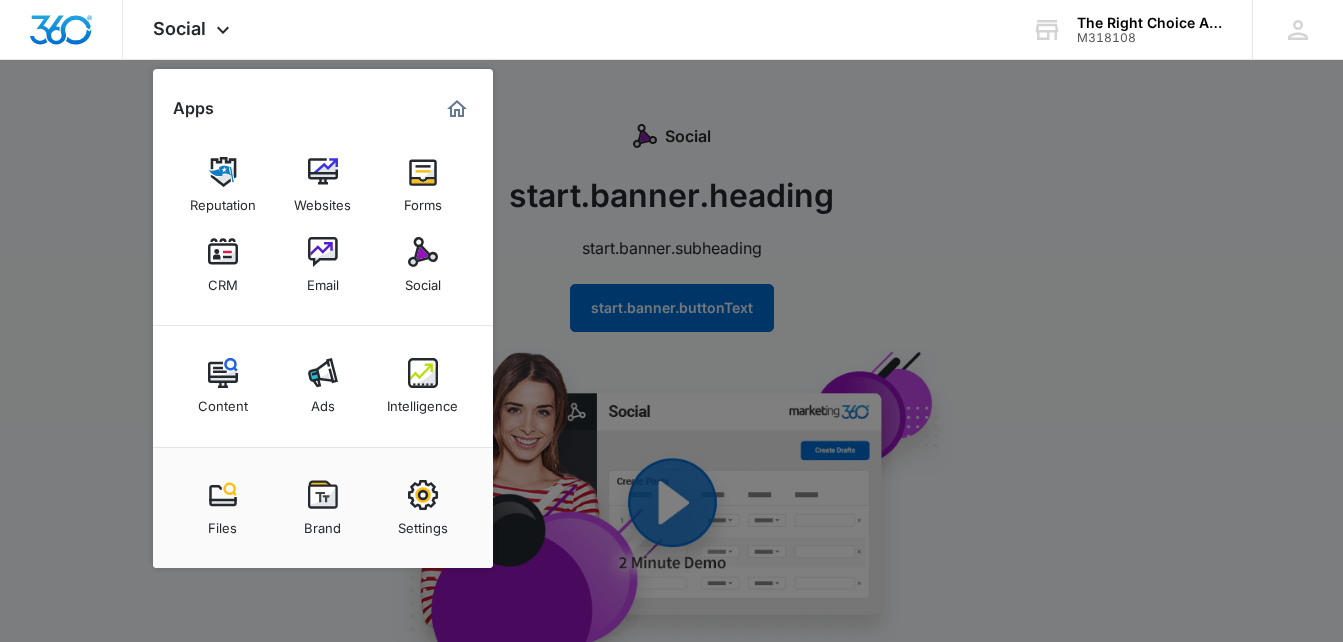 click at bounding box center (457, 109) 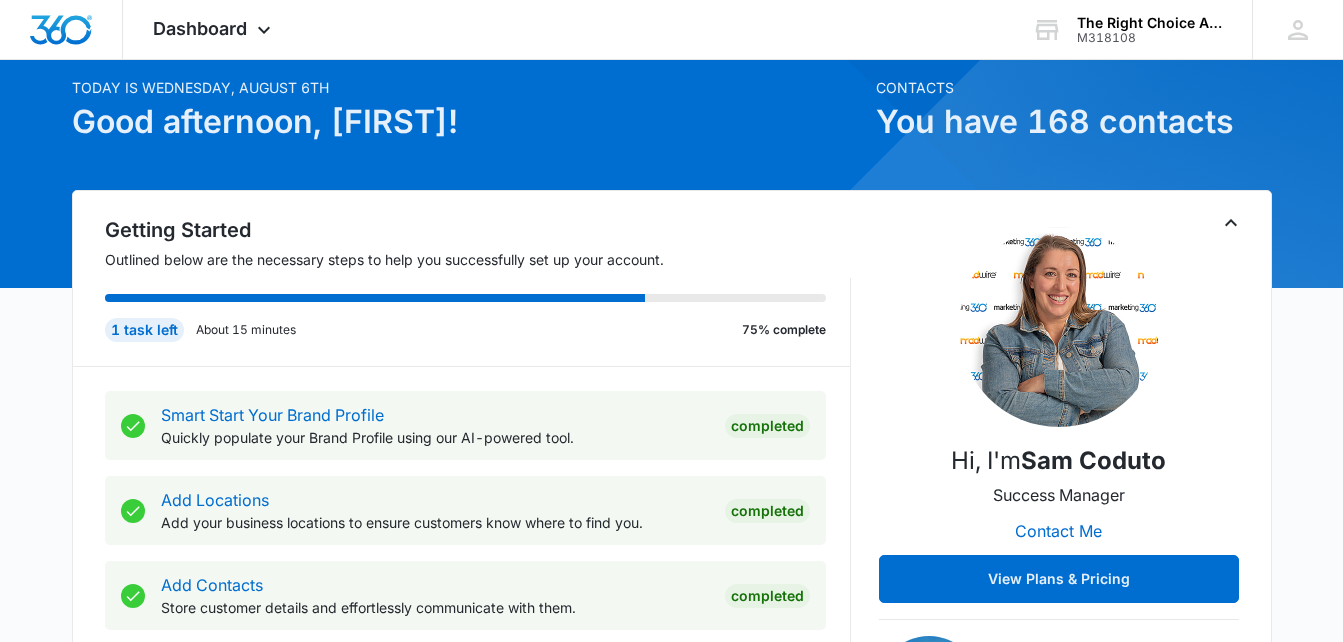 scroll, scrollTop: 0, scrollLeft: 0, axis: both 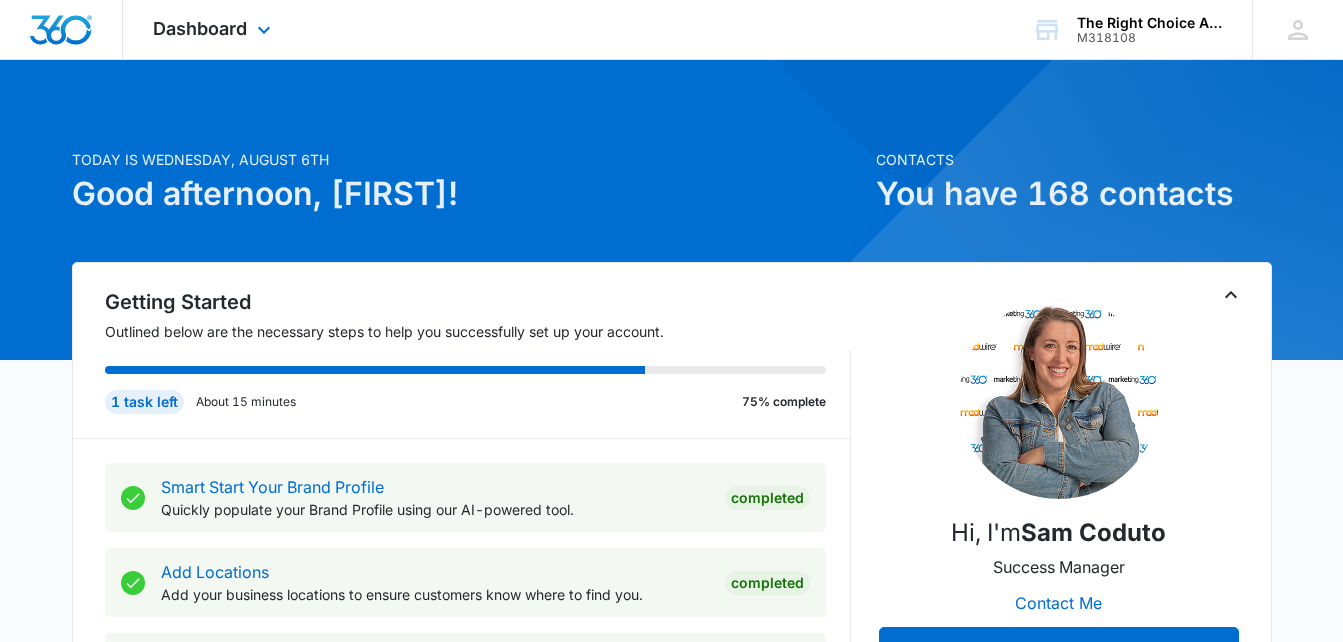 click at bounding box center [61, 30] 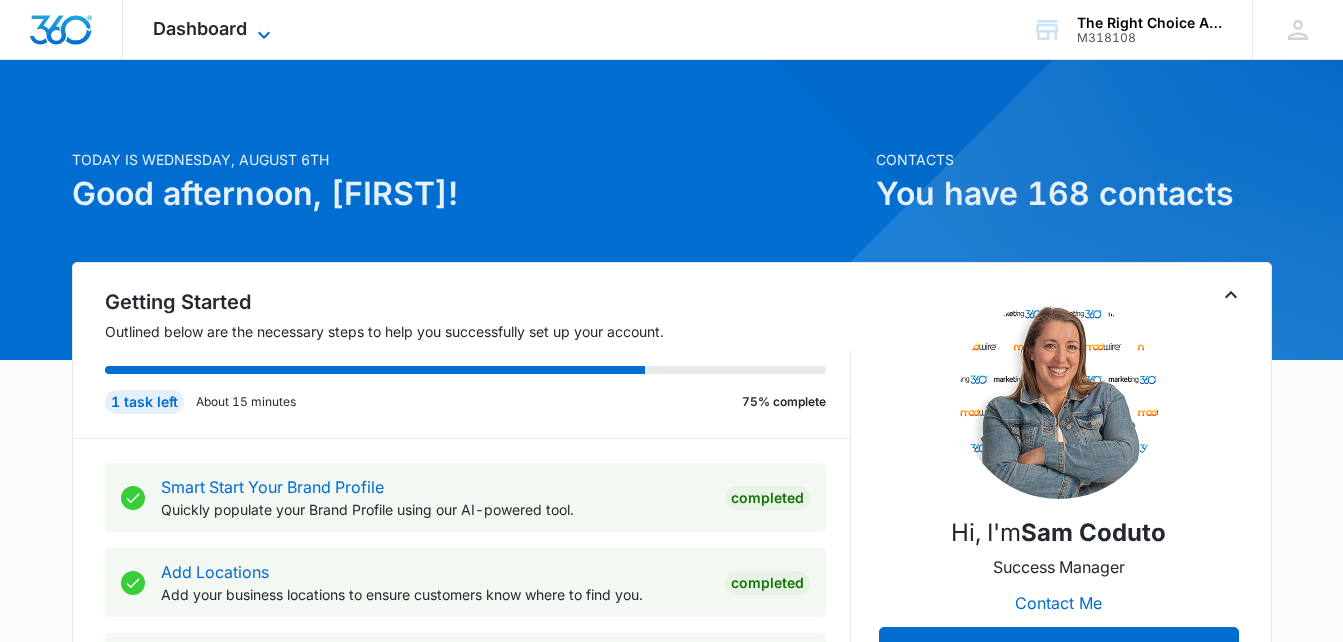 click on "Dashboard" at bounding box center [200, 28] 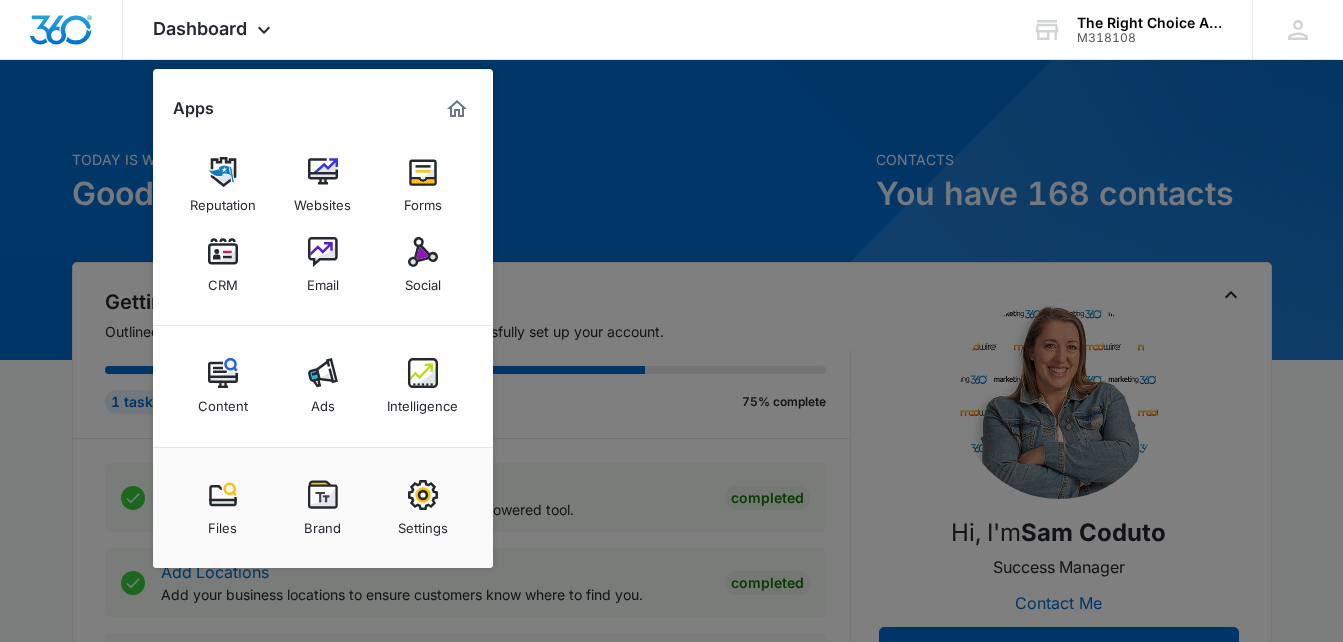click at bounding box center (671, 321) 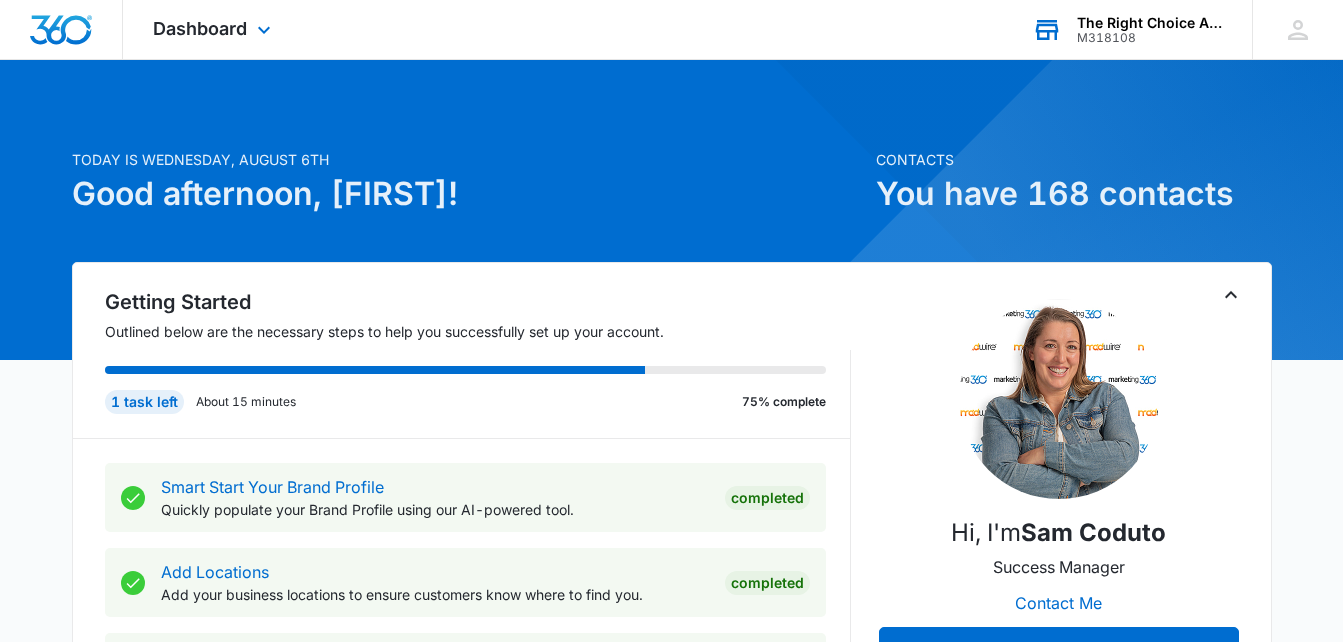 click on "The Right Choice Academy" at bounding box center [1150, 23] 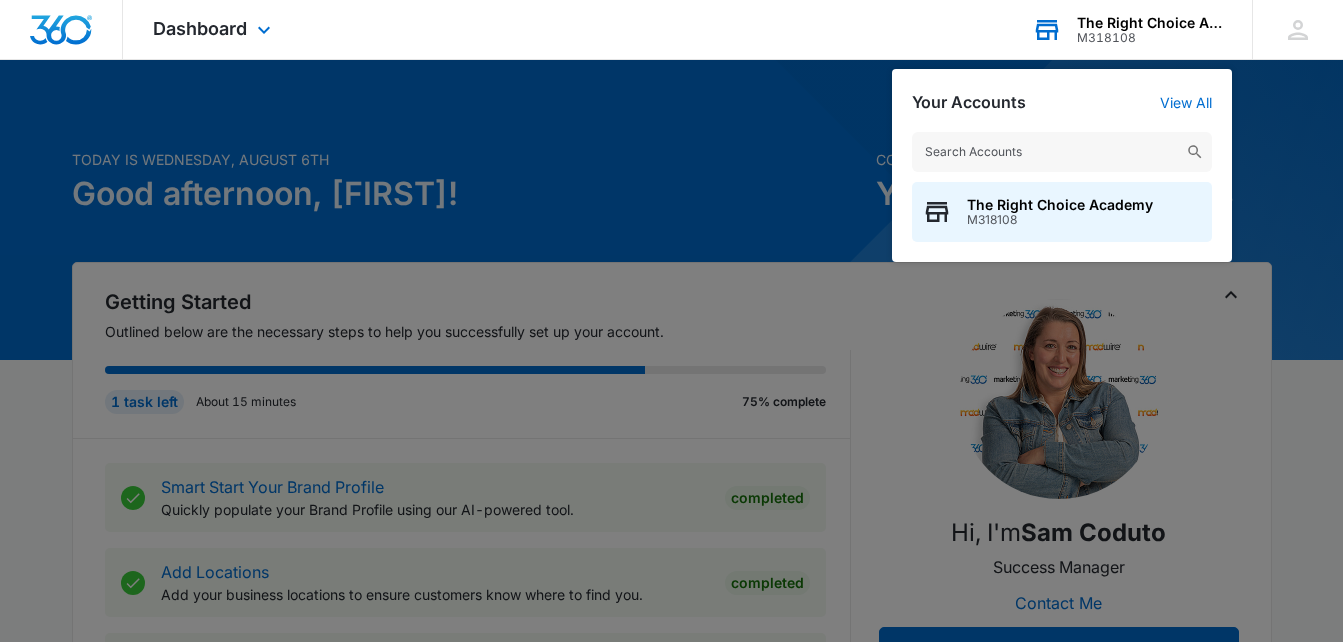 click 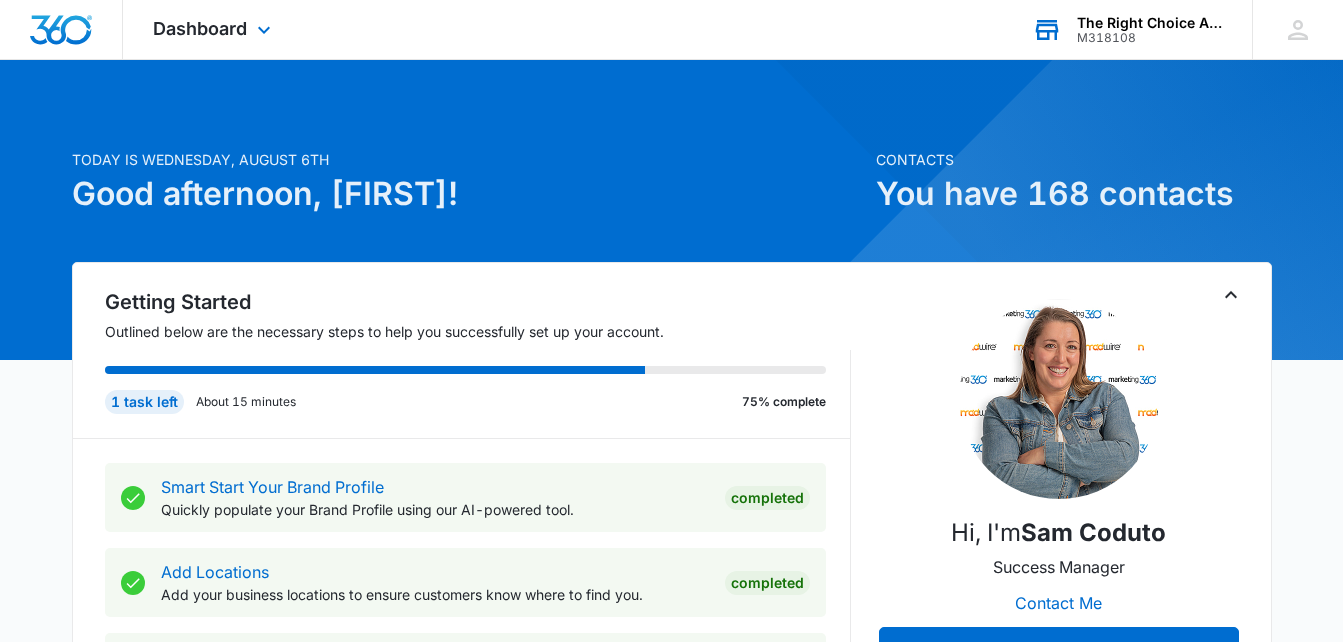 click 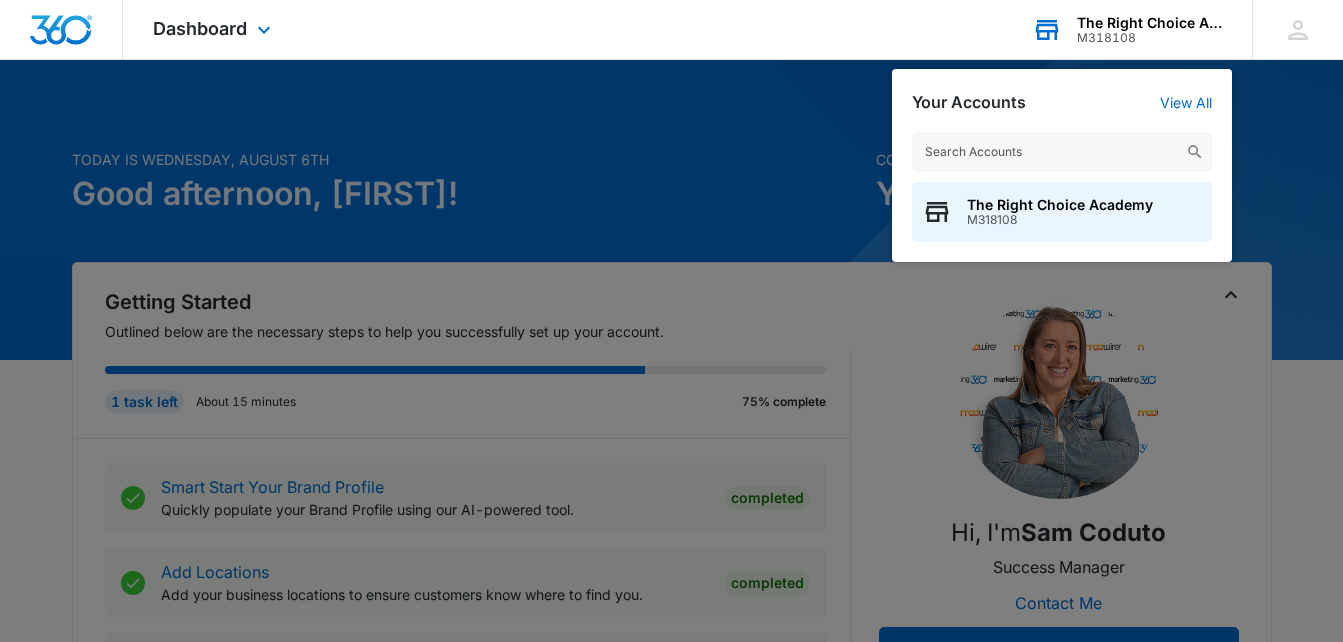 click 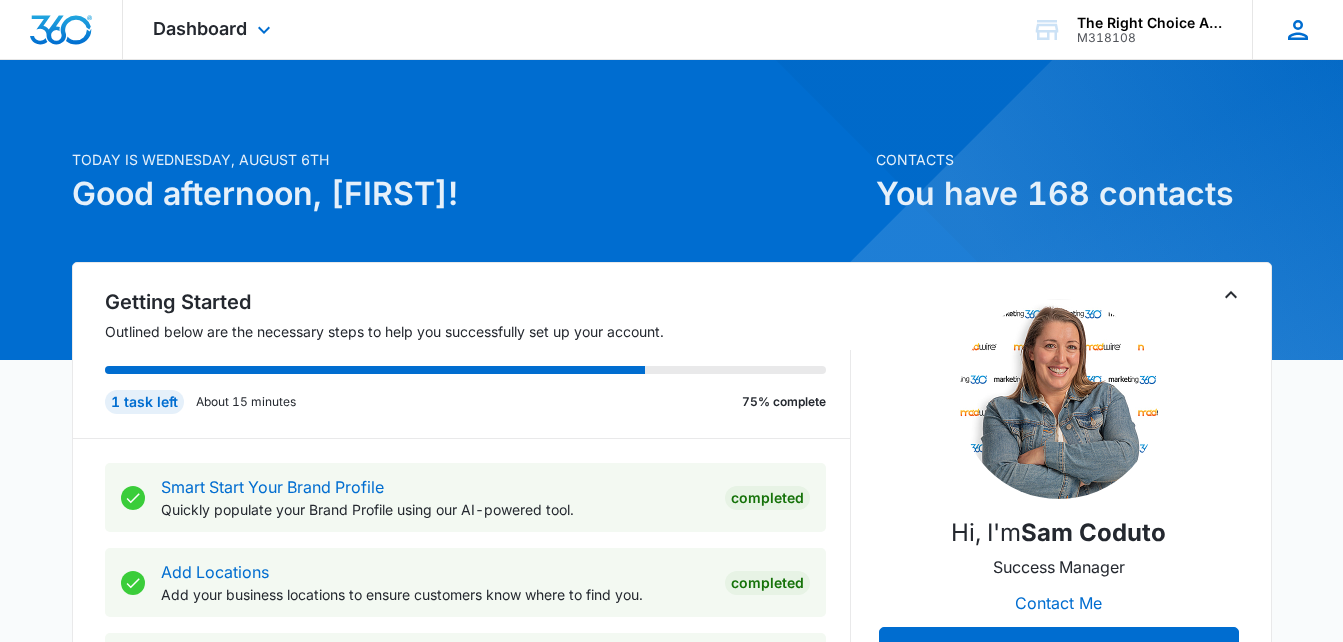 click 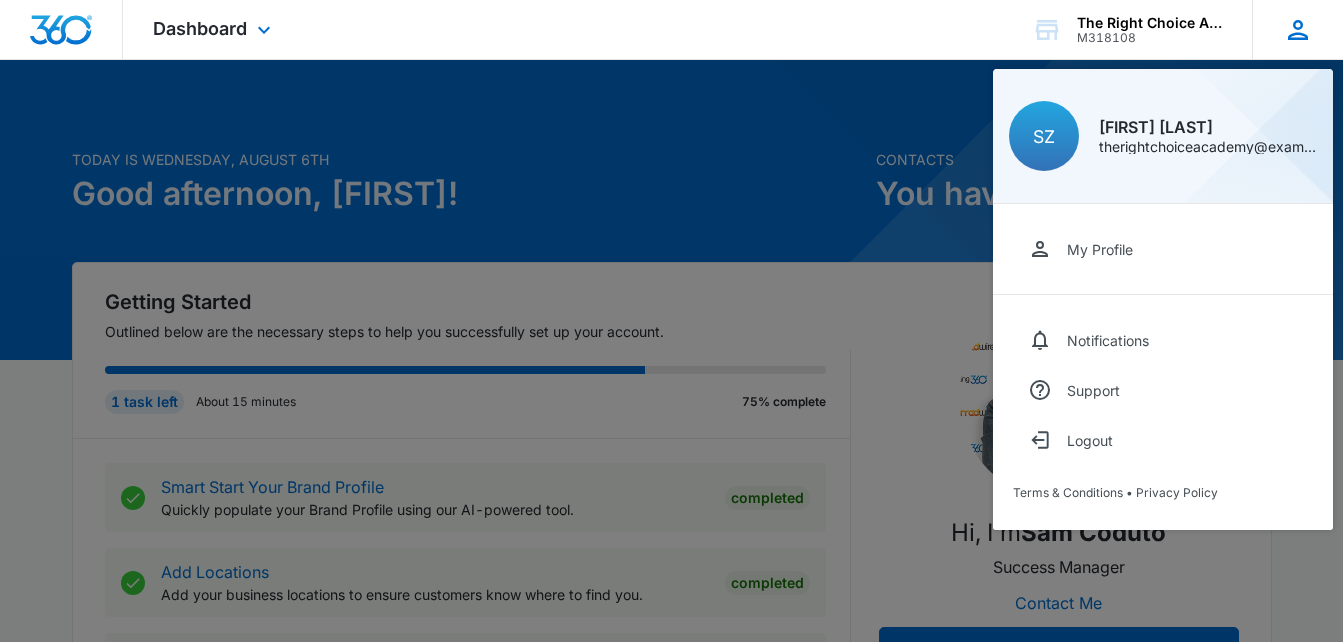 click on "SZ Shenette Zachary therightchoiceacademy@gmail.com My Profile Notifications Support Logout Terms & Conditions   •   Privacy Policy" at bounding box center (1297, 29) 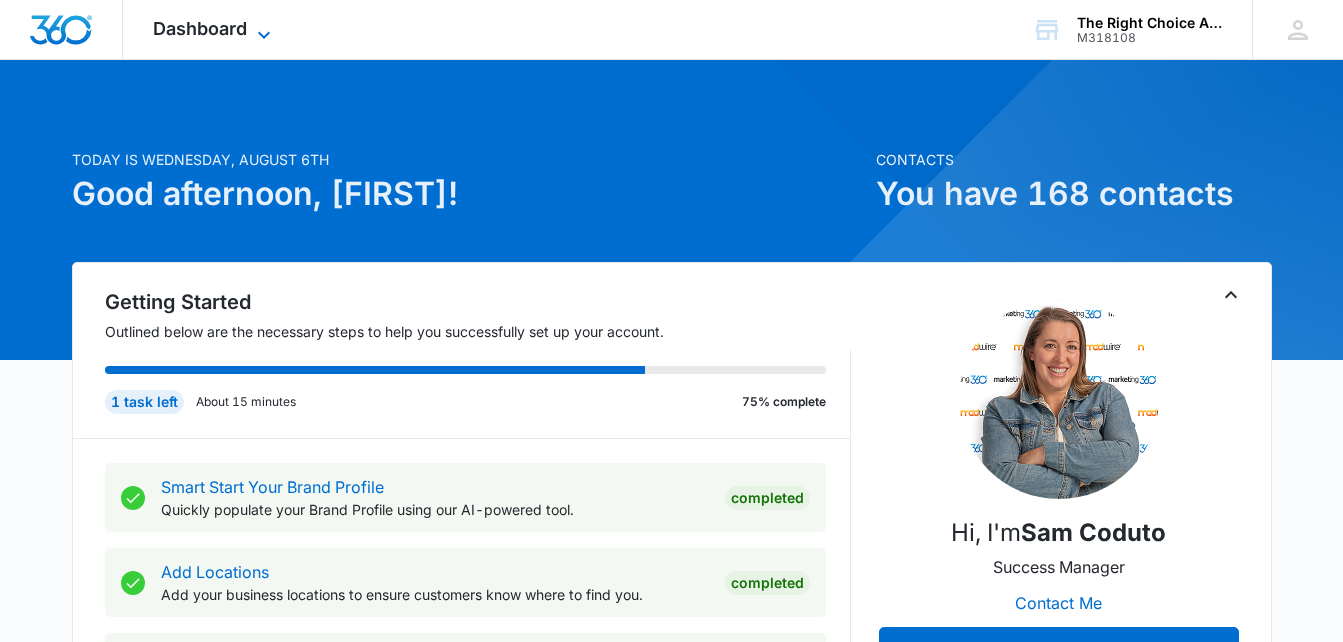 click 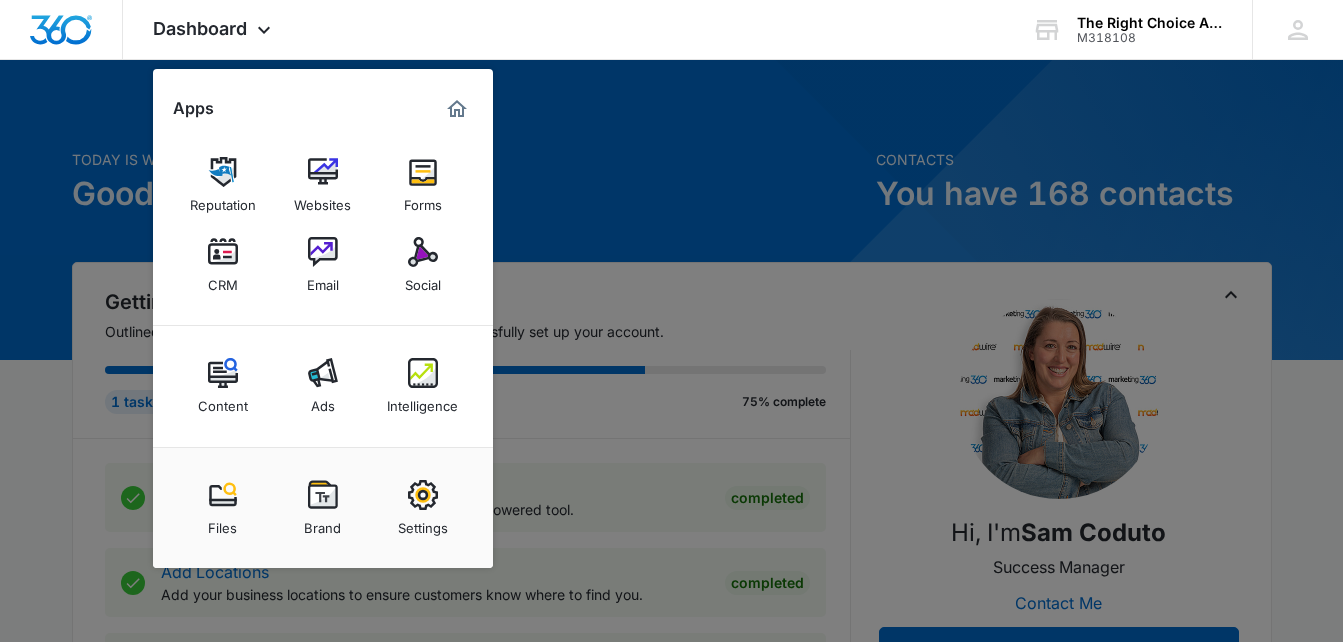 click at bounding box center [423, 252] 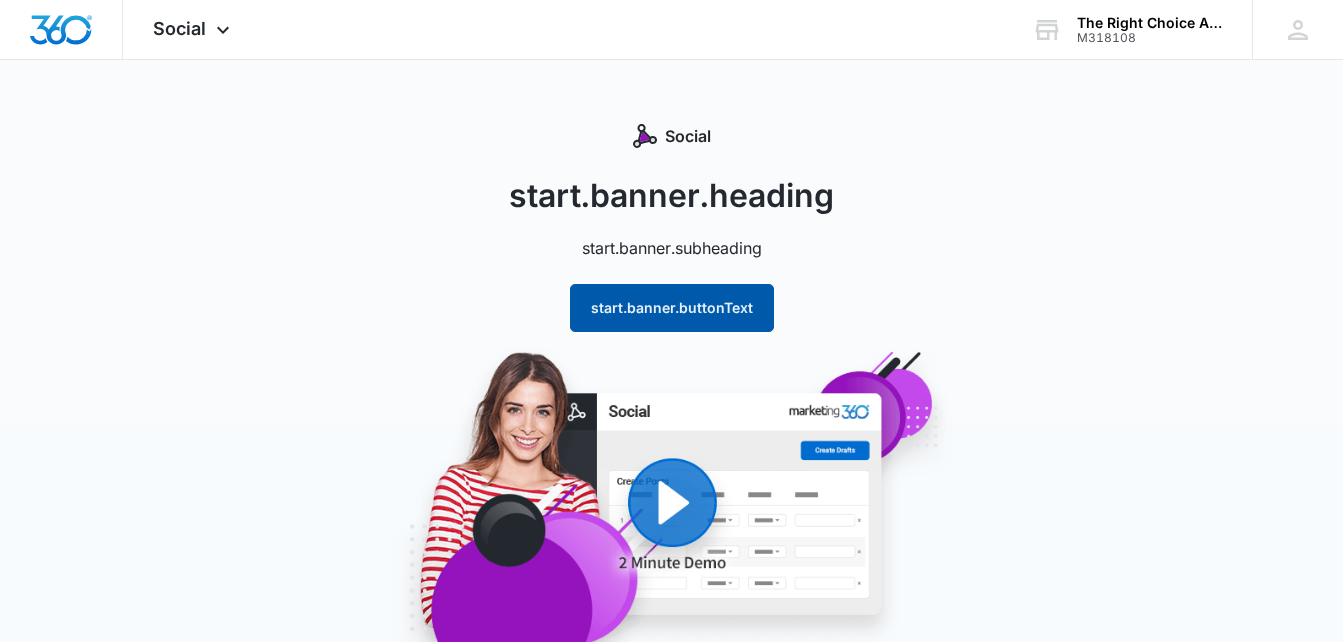 click on "start.banner.buttonText" at bounding box center (672, 308) 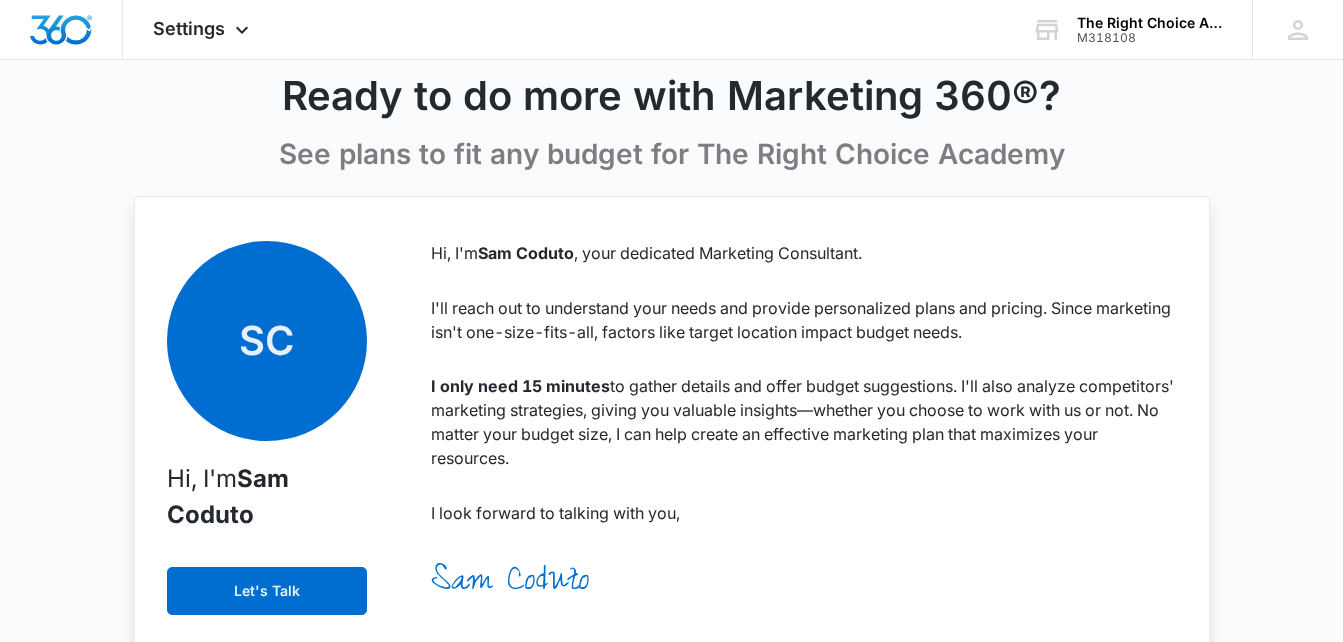 scroll, scrollTop: 0, scrollLeft: 0, axis: both 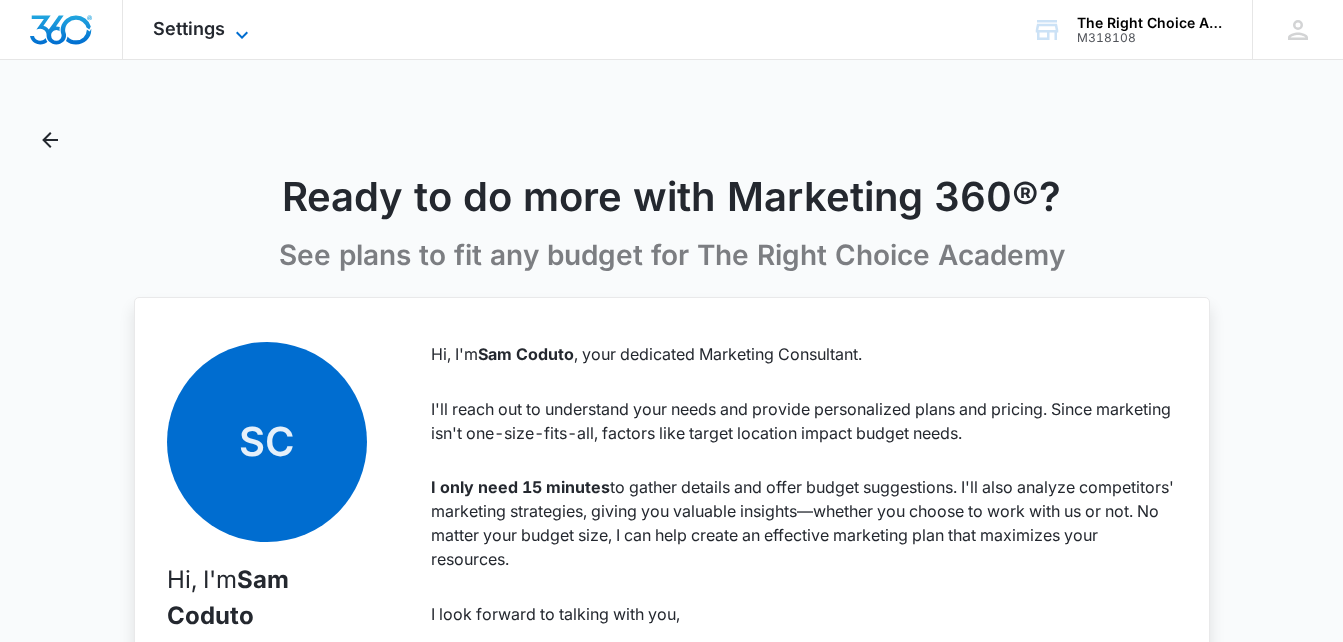 click 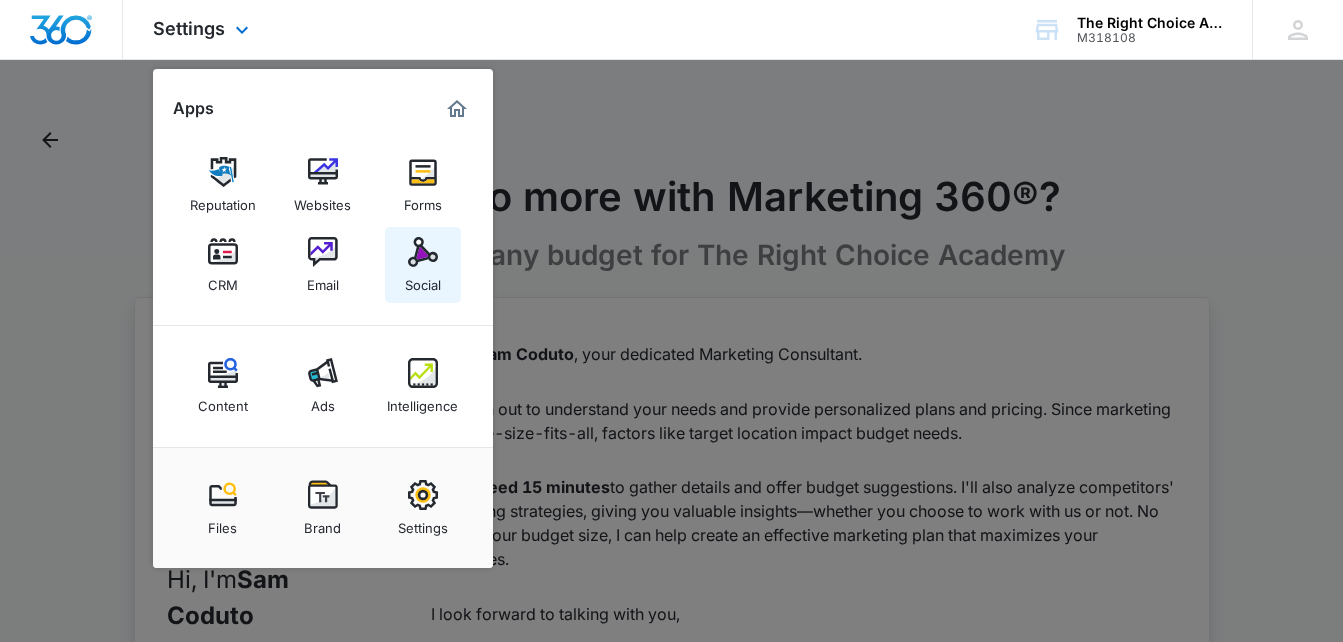 click at bounding box center [423, 252] 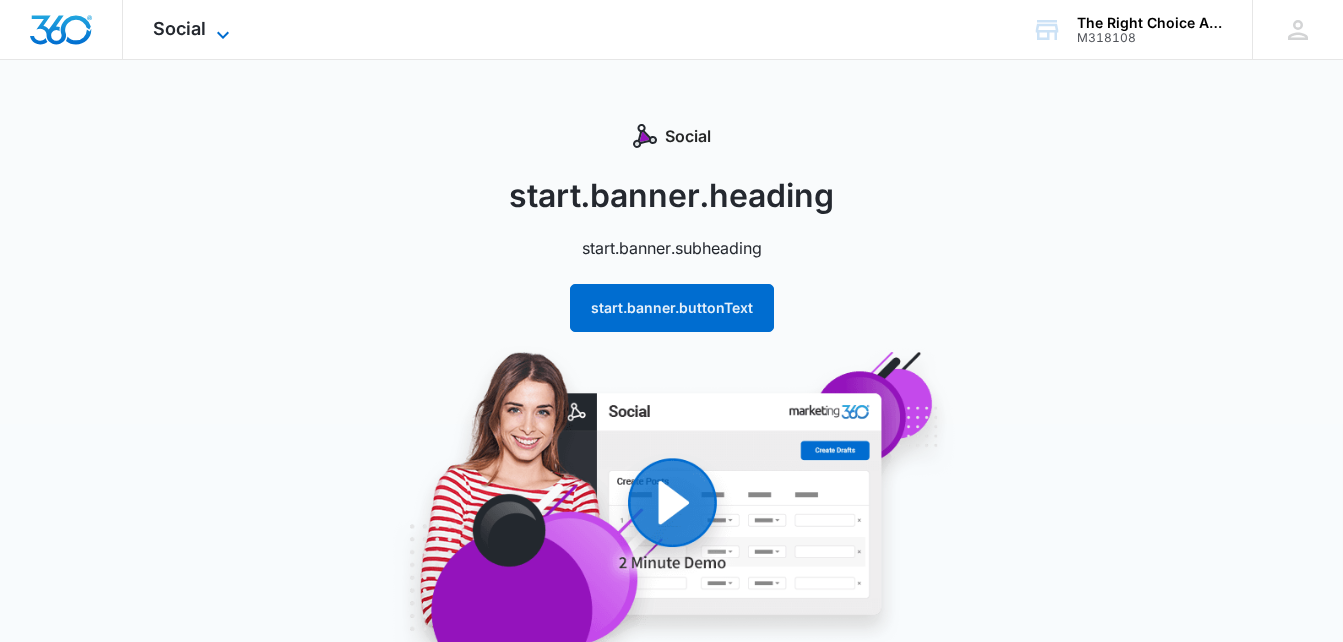 click 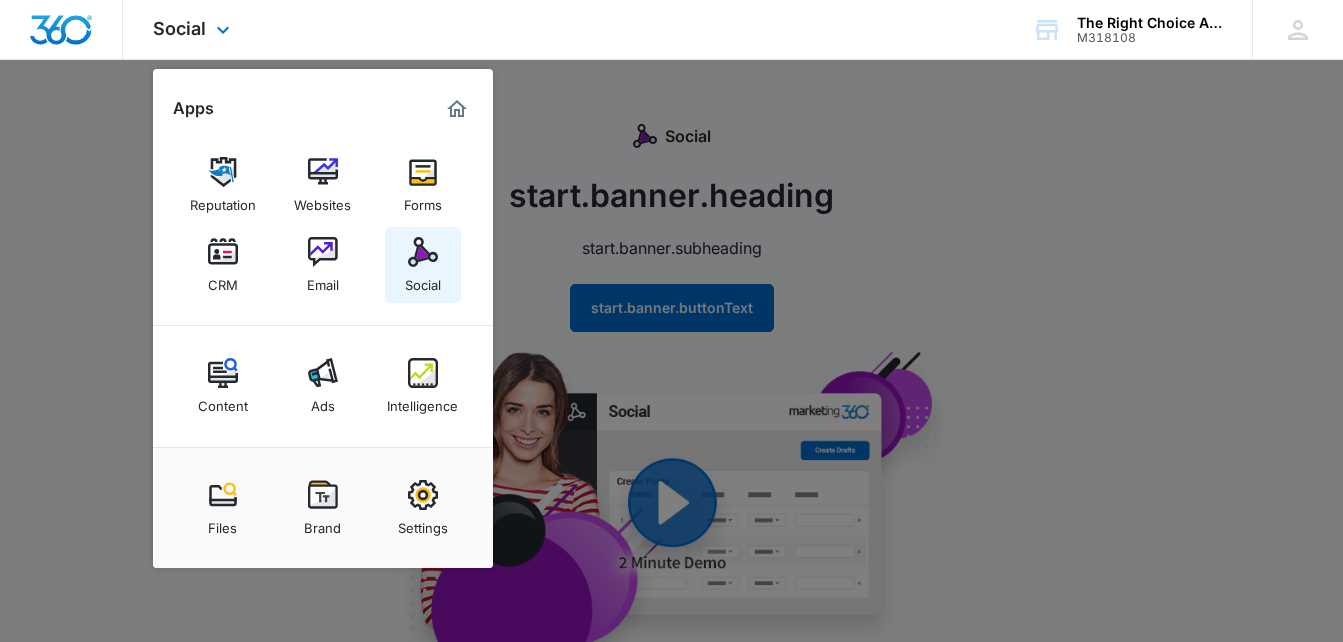 click at bounding box center (423, 252) 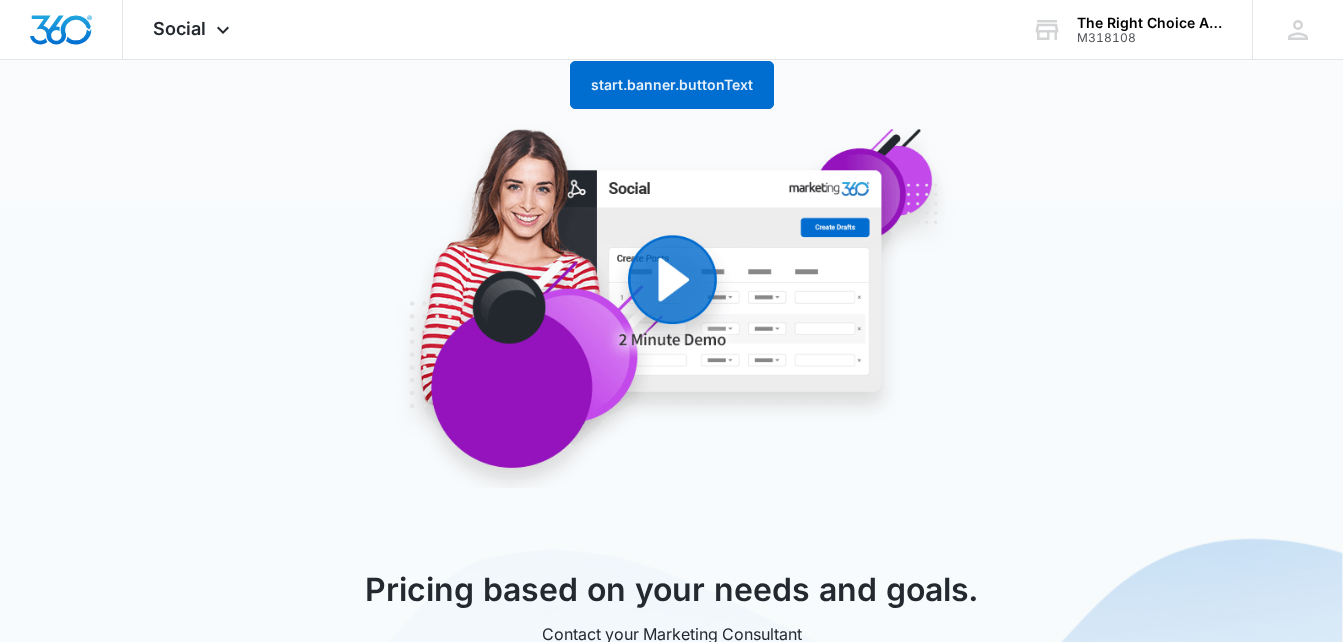 scroll, scrollTop: 0, scrollLeft: 0, axis: both 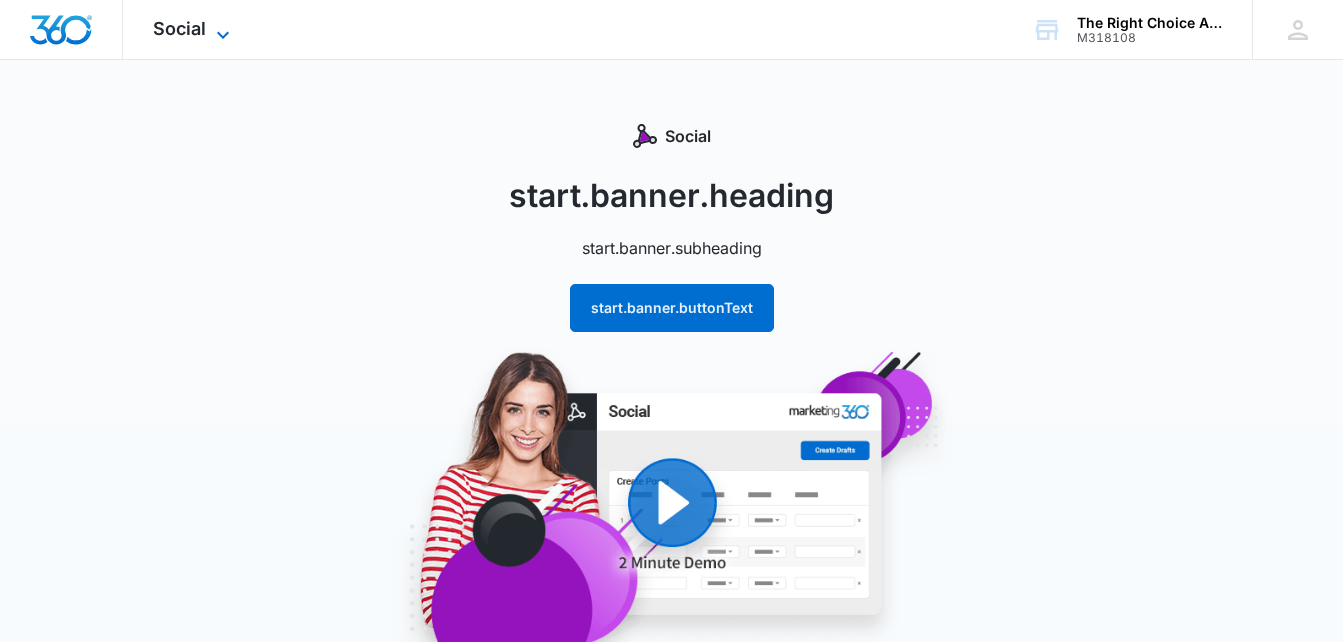 click 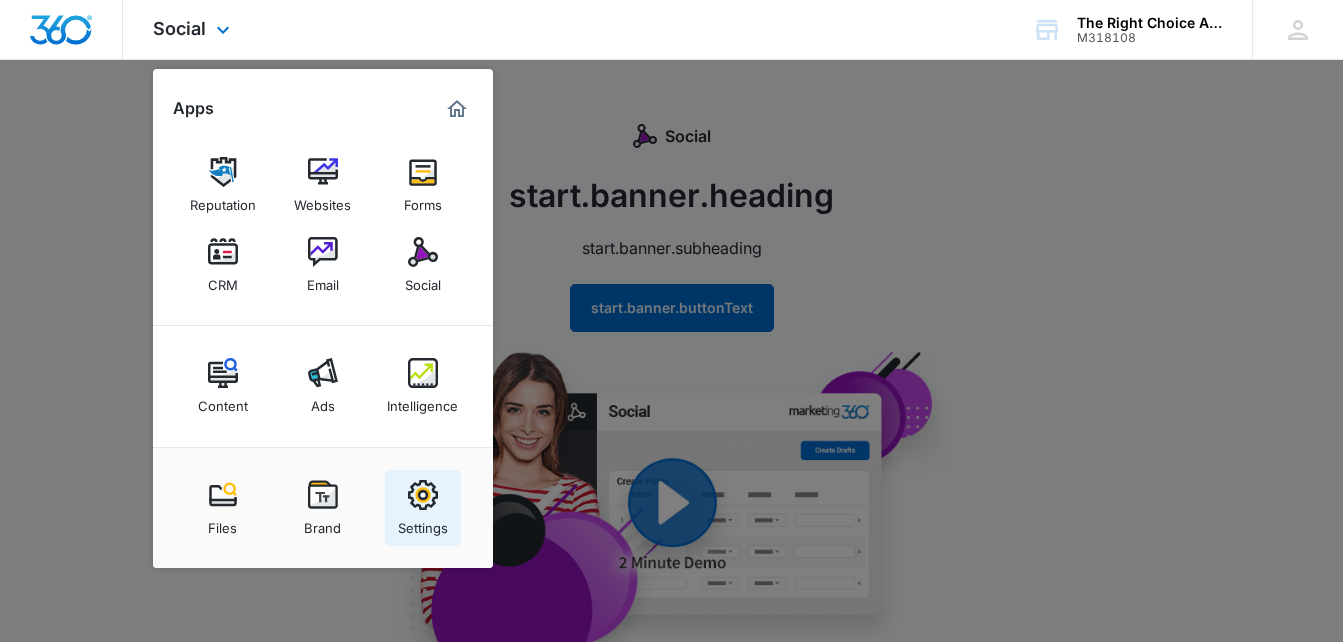 click at bounding box center (423, 495) 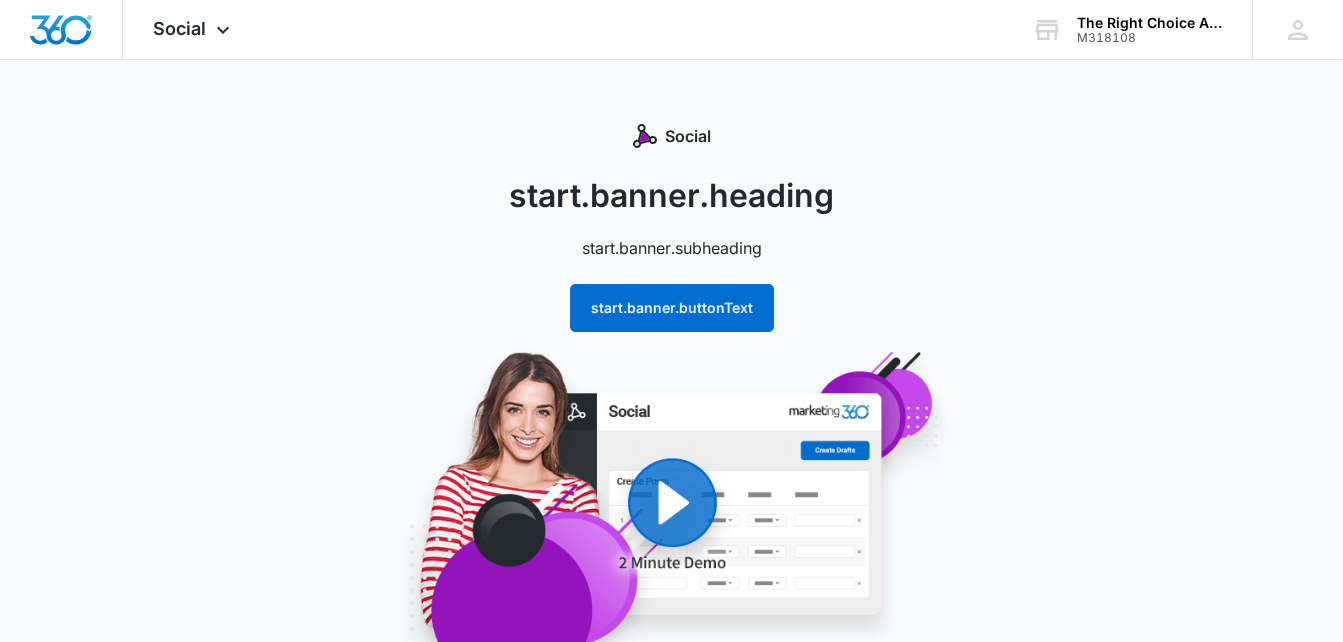 select on "27" 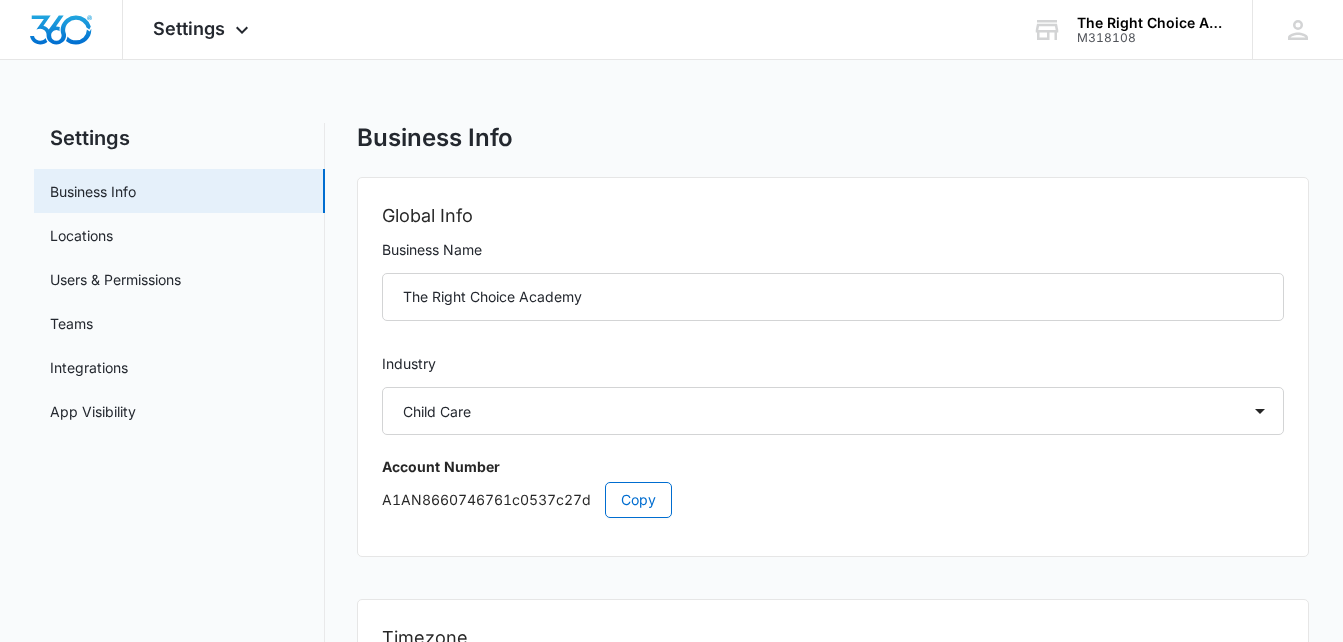 scroll, scrollTop: 0, scrollLeft: 0, axis: both 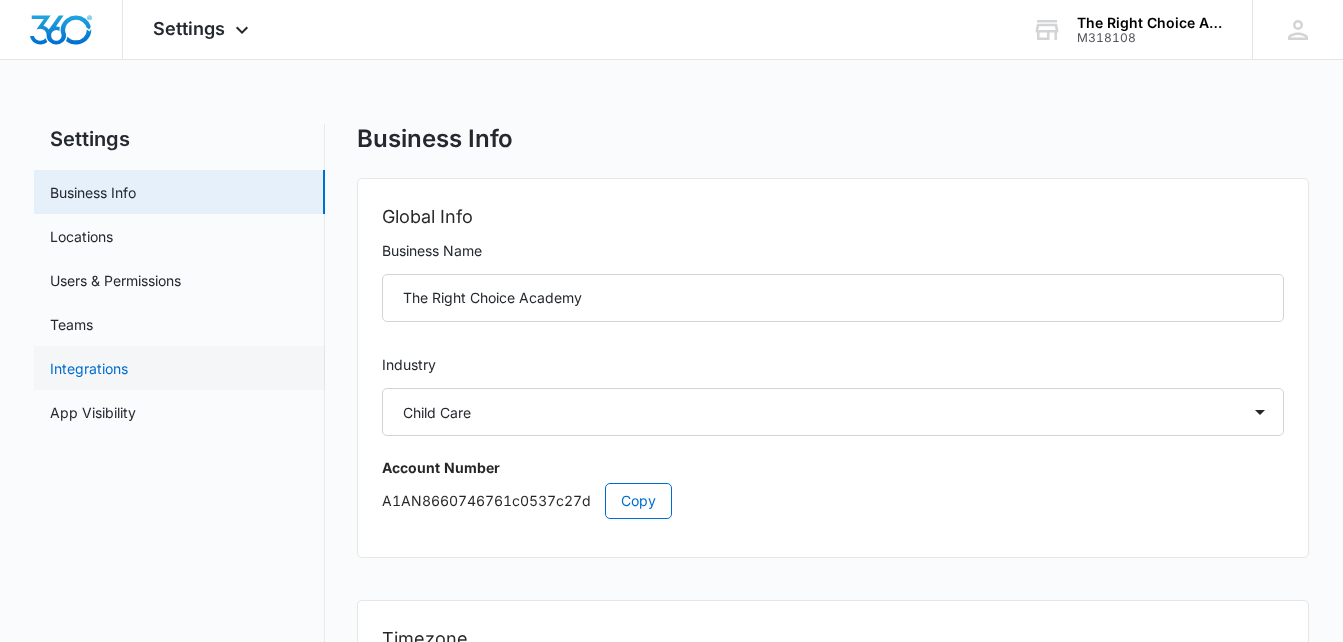click on "Integrations" at bounding box center (89, 368) 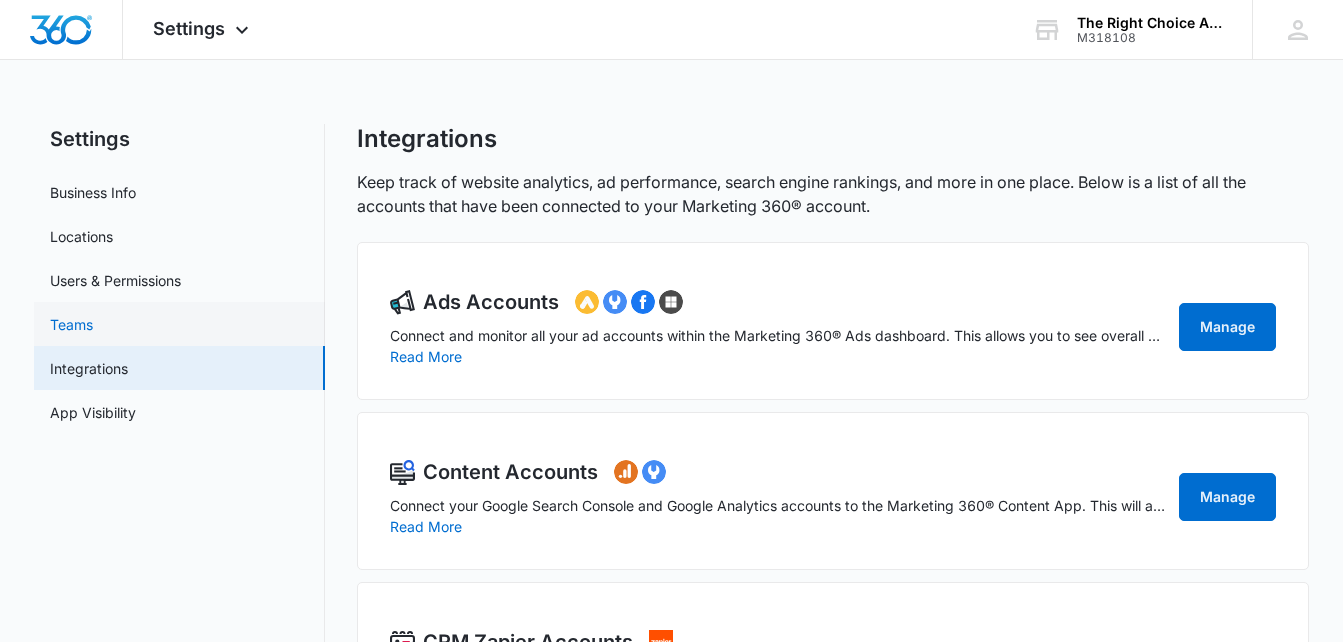 click on "Teams" at bounding box center [71, 324] 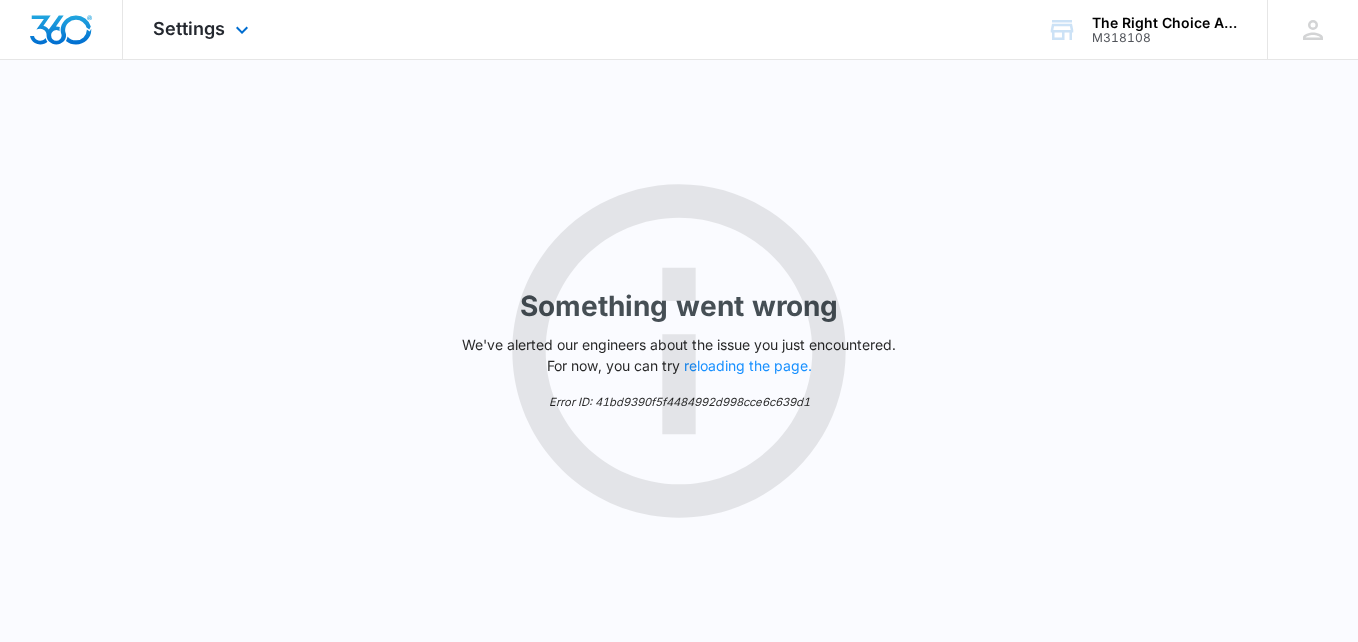 click on "Settings Apps Reputation Websites Forms CRM Email Social Content Ads Intelligence Files Brand Settings" at bounding box center (203, 29) 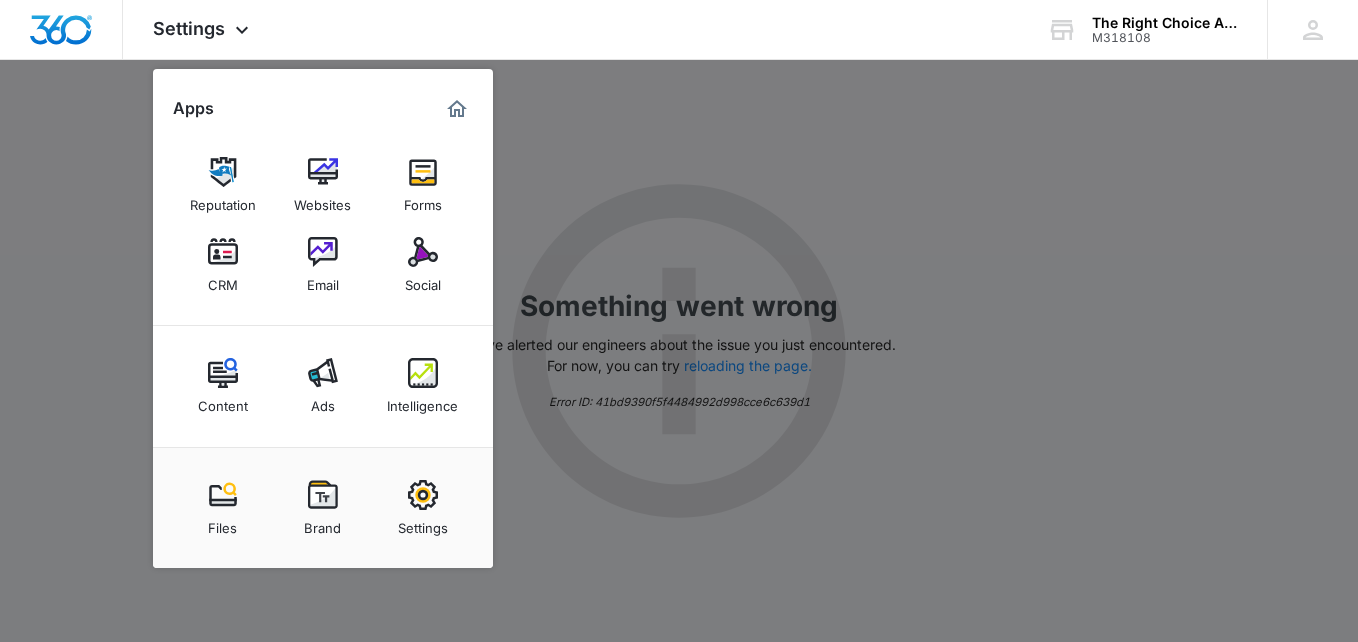 click at bounding box center (679, 321) 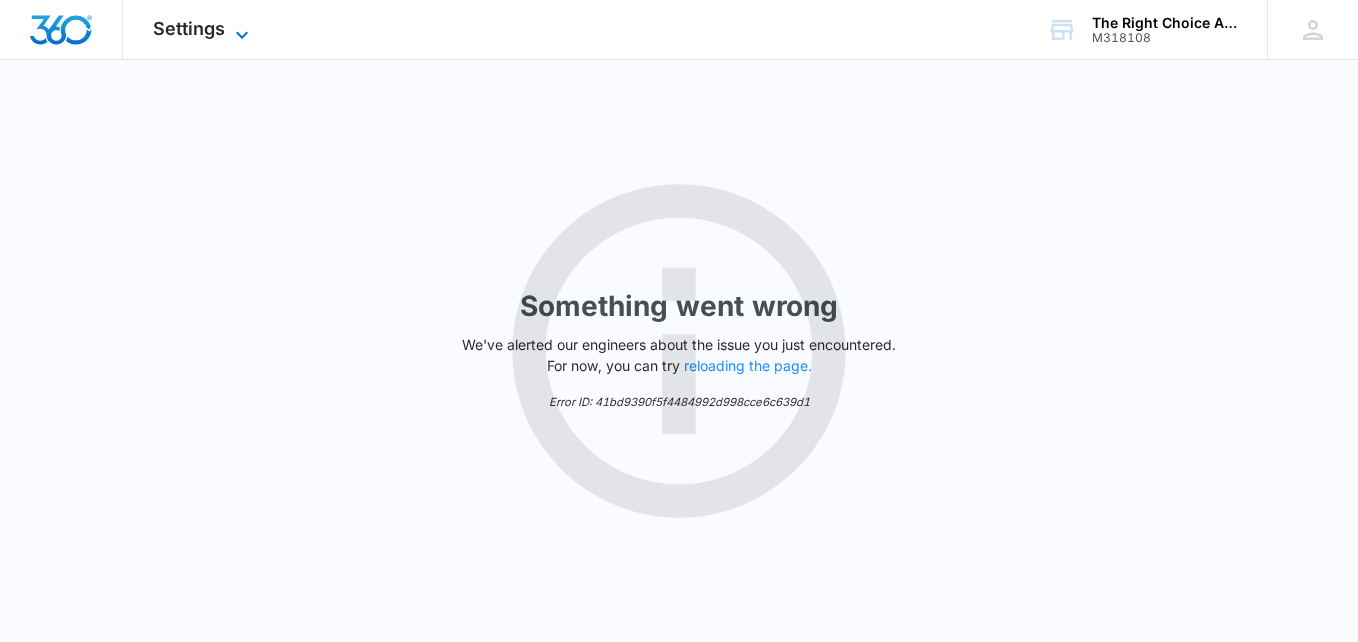 click on "Settings" at bounding box center [189, 28] 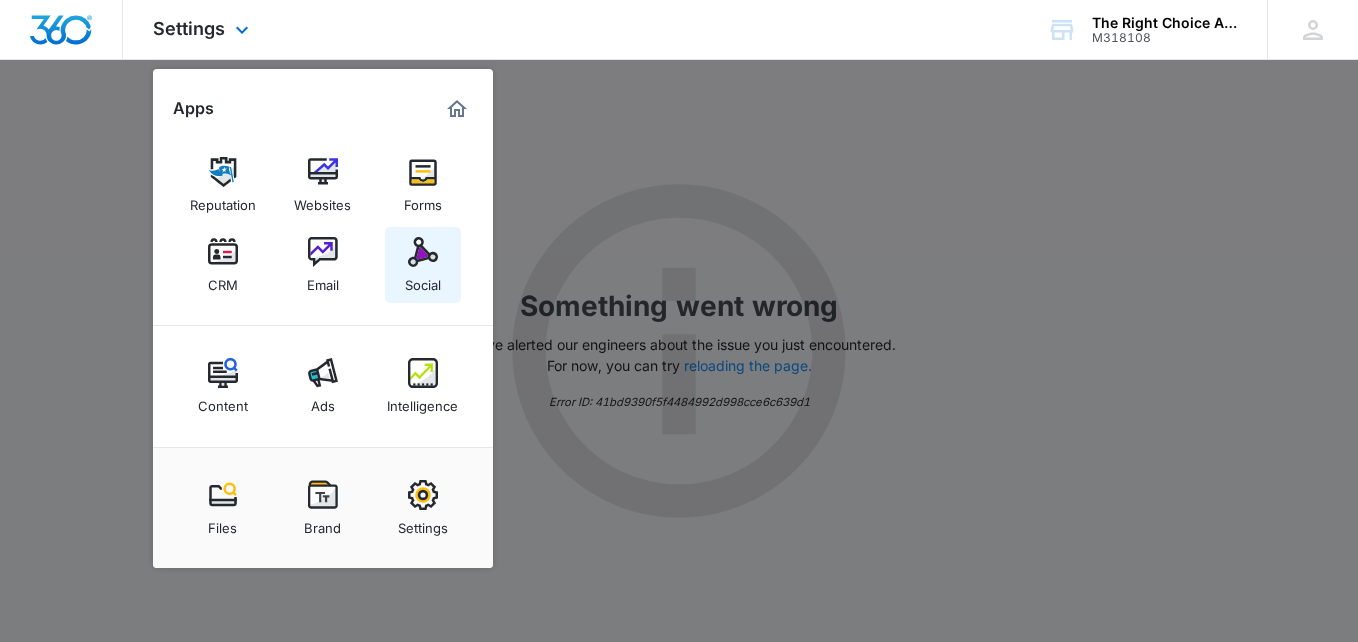 click at bounding box center (423, 252) 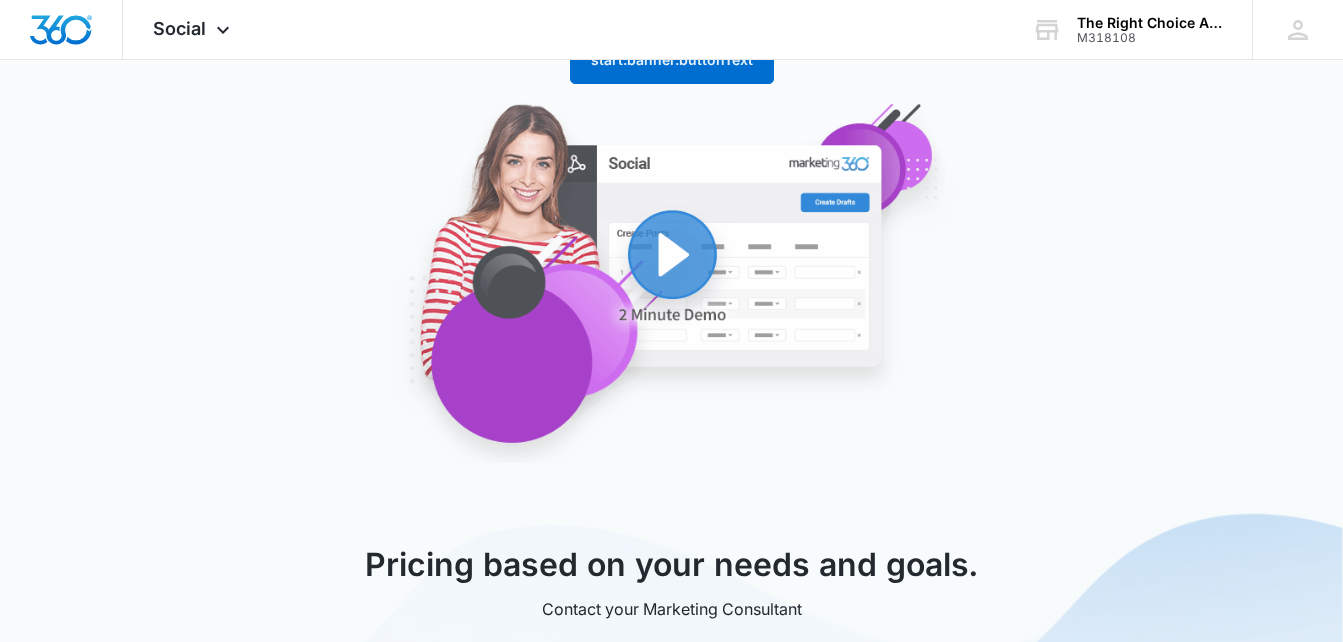 scroll, scrollTop: 0, scrollLeft: 0, axis: both 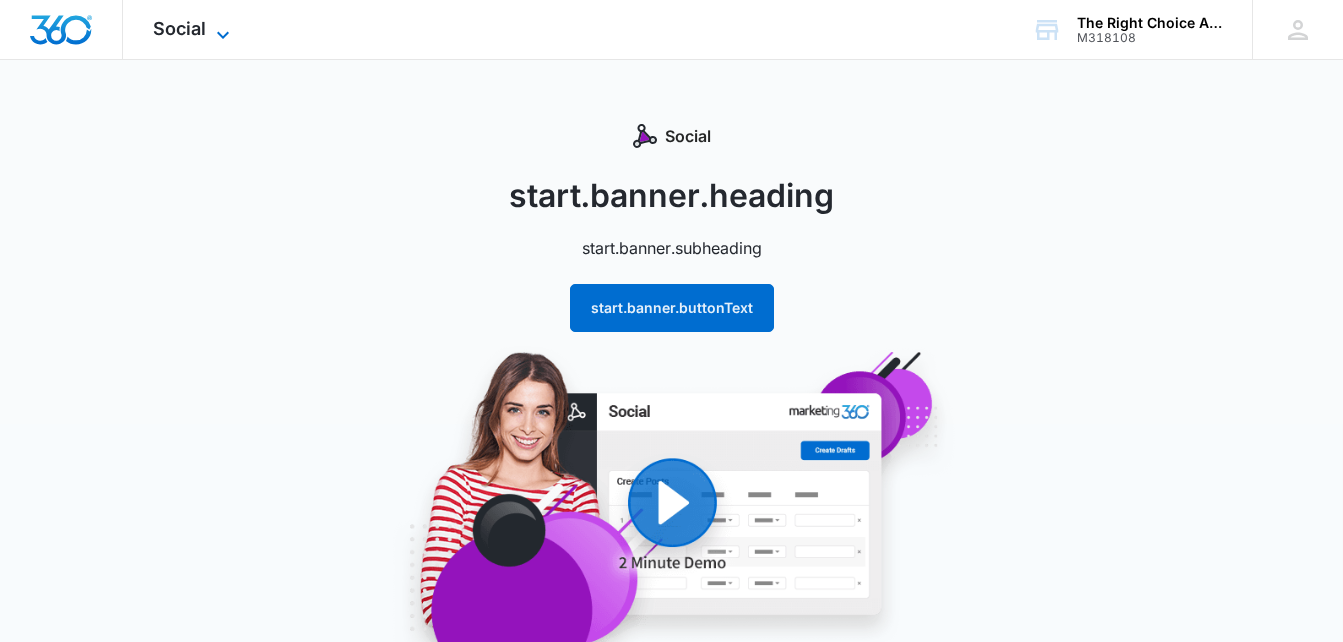 click 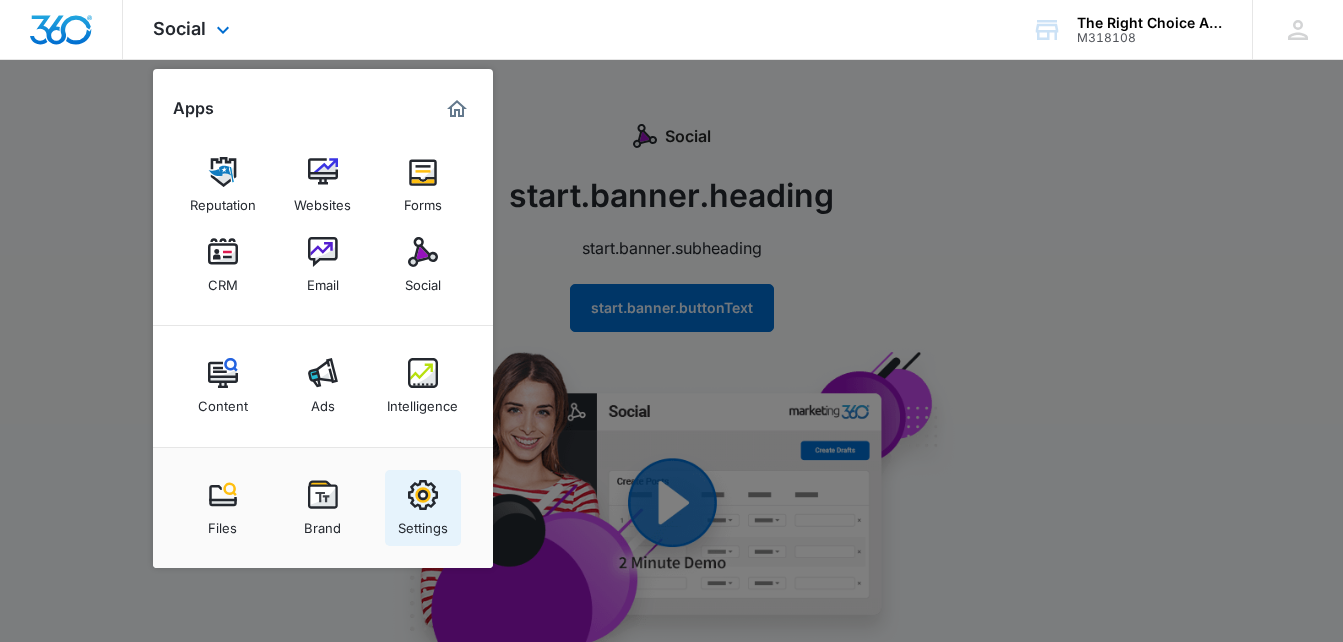 click on "Settings" at bounding box center (423, 523) 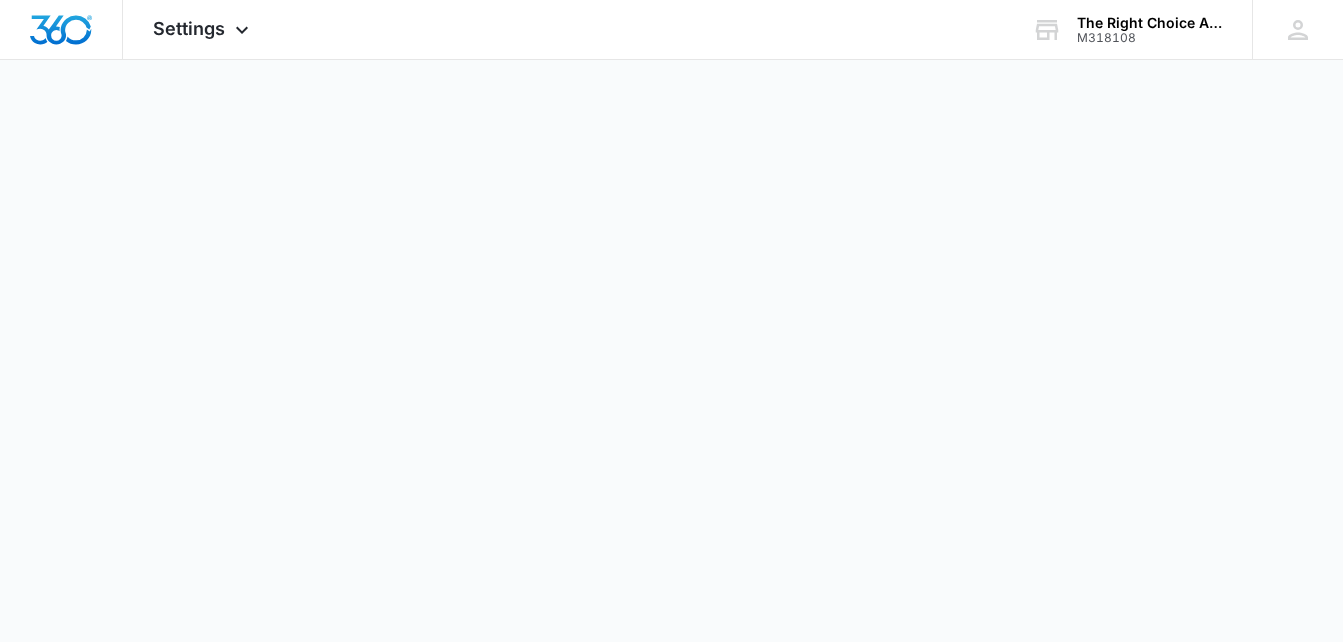 select on "27" 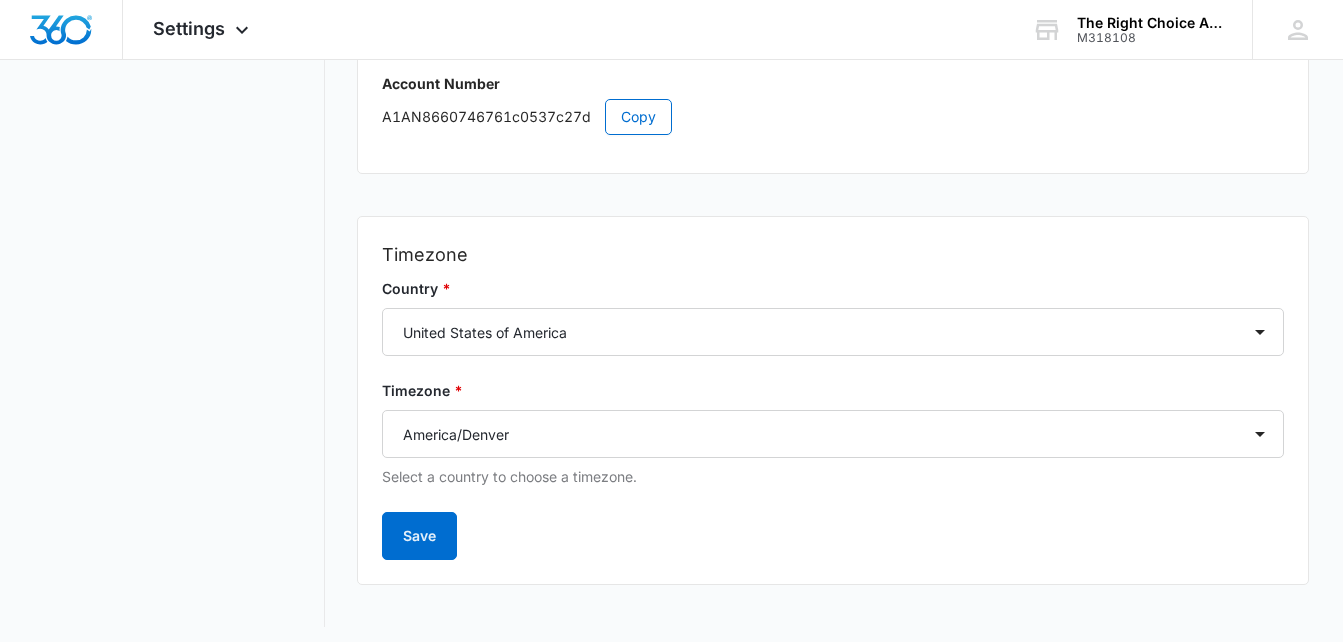scroll, scrollTop: 393, scrollLeft: 0, axis: vertical 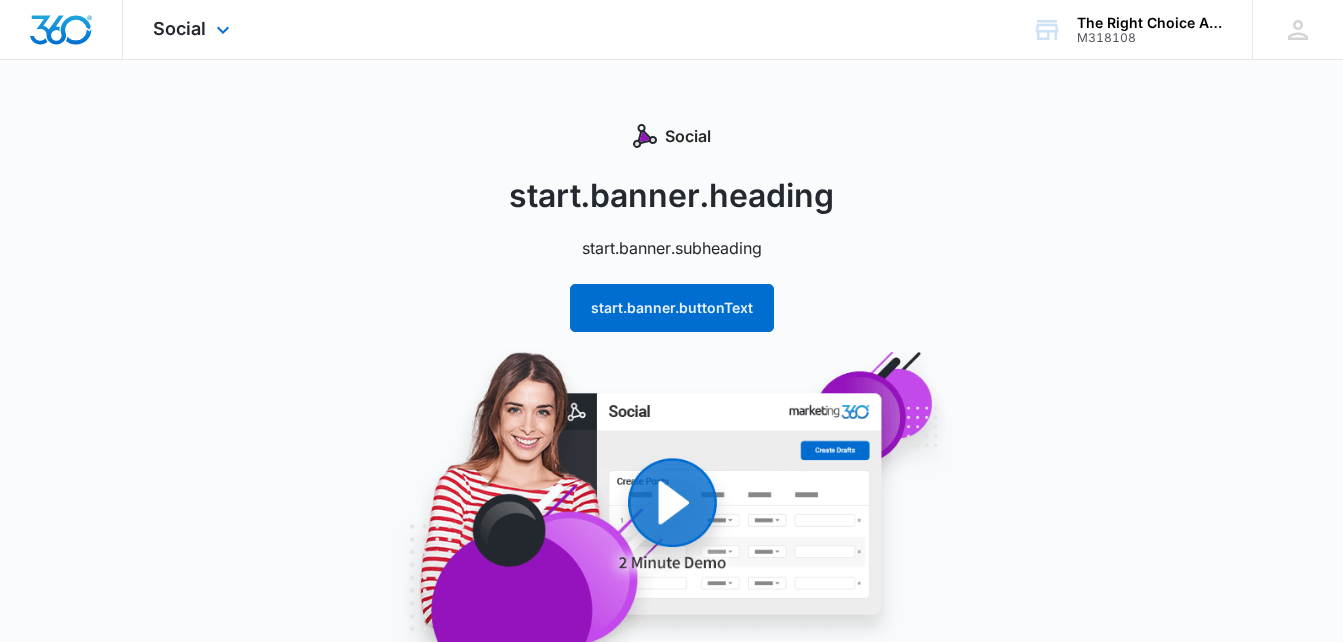 select on "27" 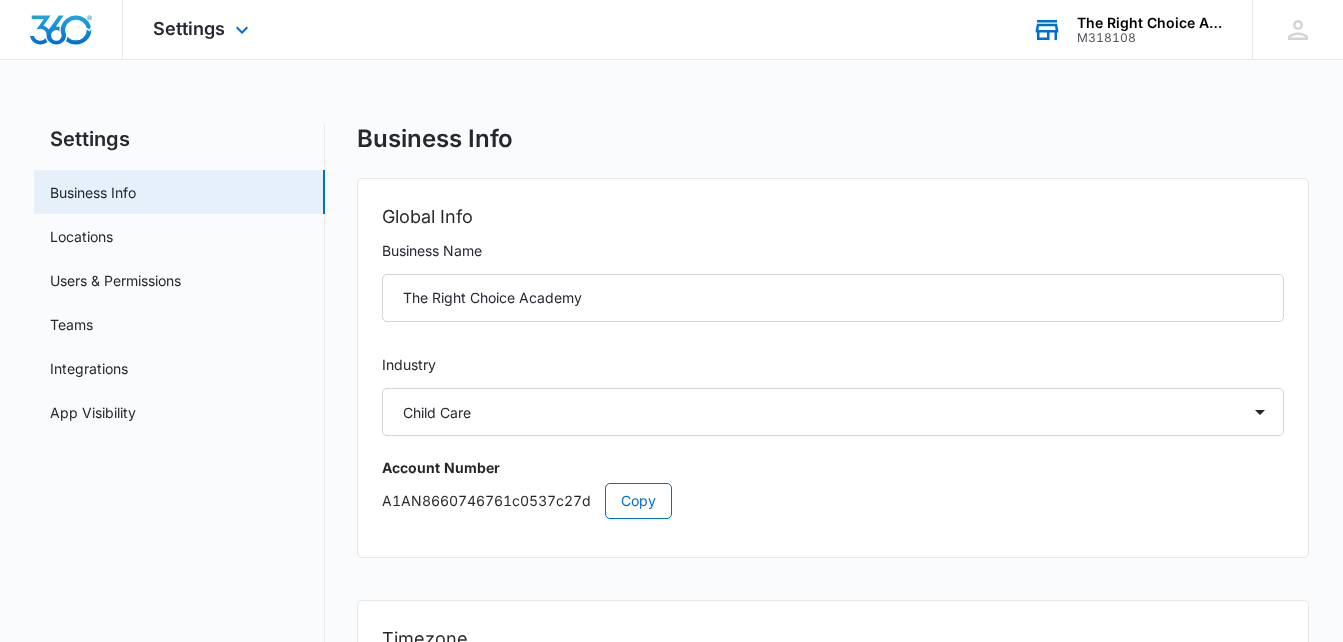 click on "The Right Choice Academy" at bounding box center [1150, 23] 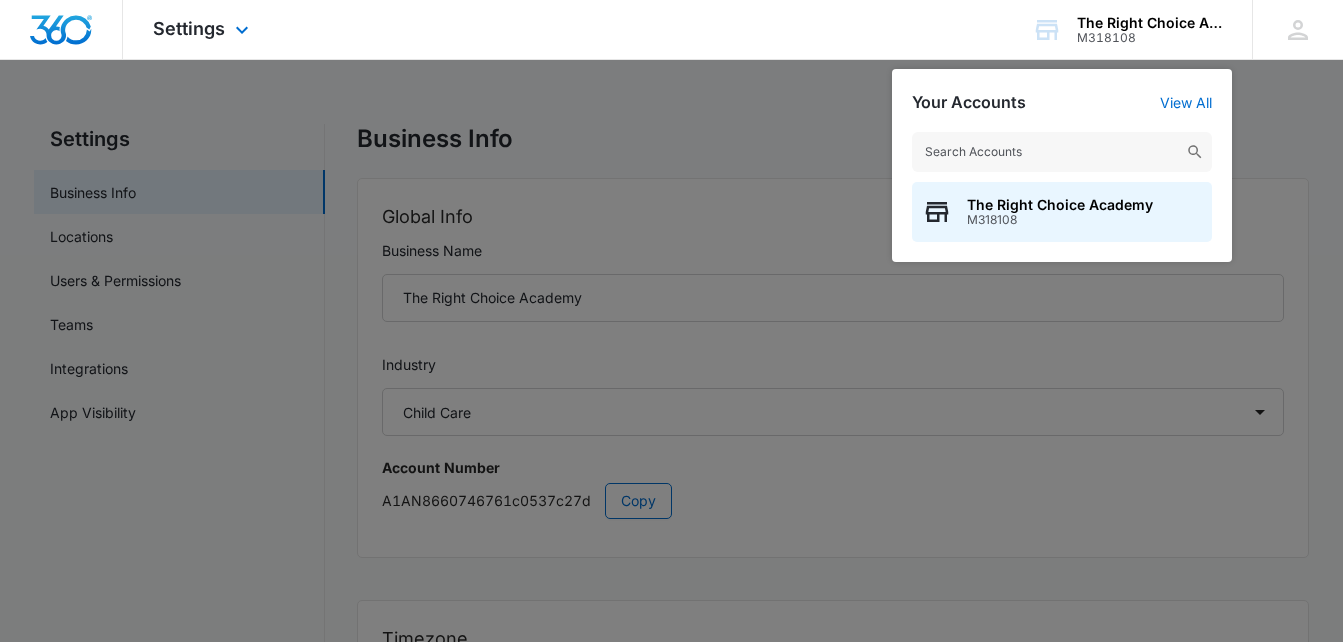 click on "Settings Apps Reputation Websites Forms CRM Email Social Content Ads Intelligence Files Brand Settings The Right Choice Academy M318108 Your Accounts View All The Right Choice Academy M318108 SZ Shenette Zachary therightchoiceacademy@gmail.com My Profile Notifications Support Logout Terms & Conditions   •   Privacy Policy" at bounding box center (671, 30) 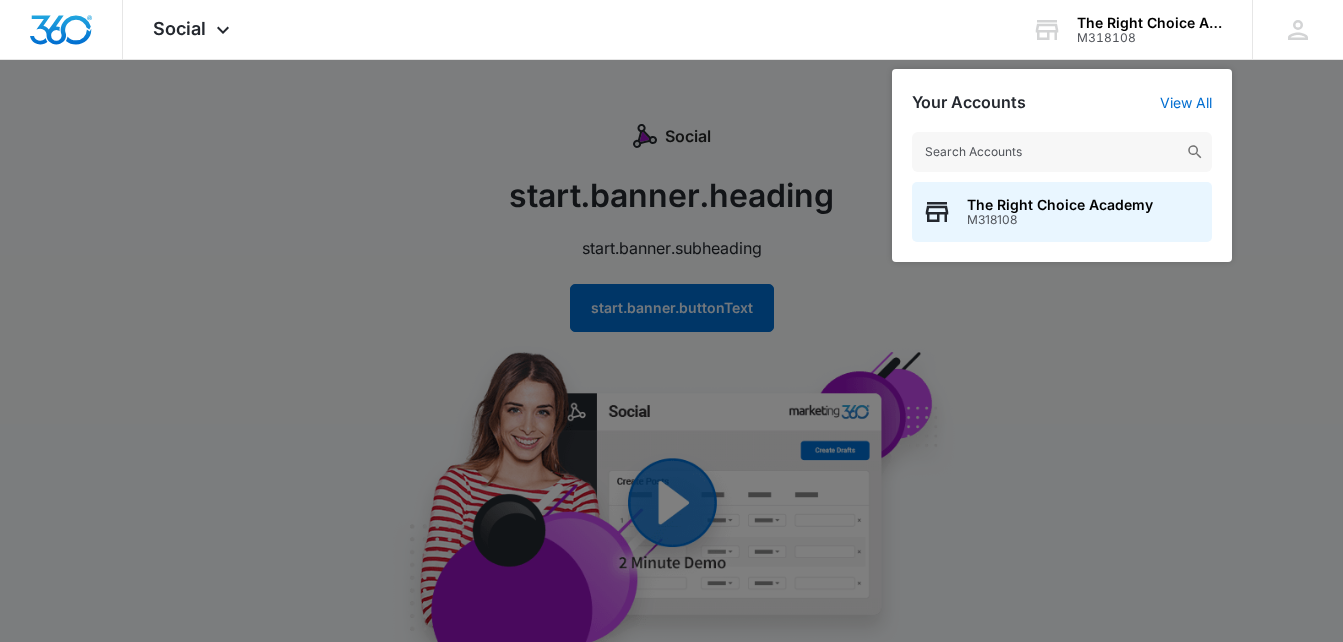click at bounding box center [671, 321] 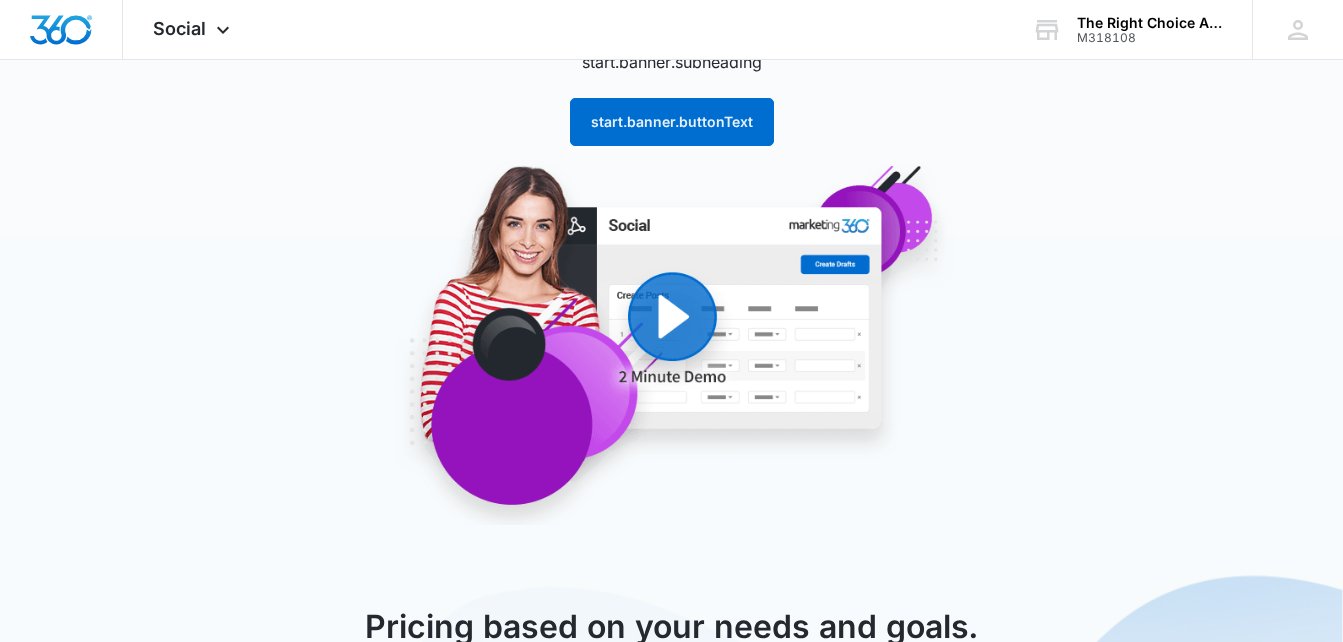 scroll, scrollTop: 100, scrollLeft: 0, axis: vertical 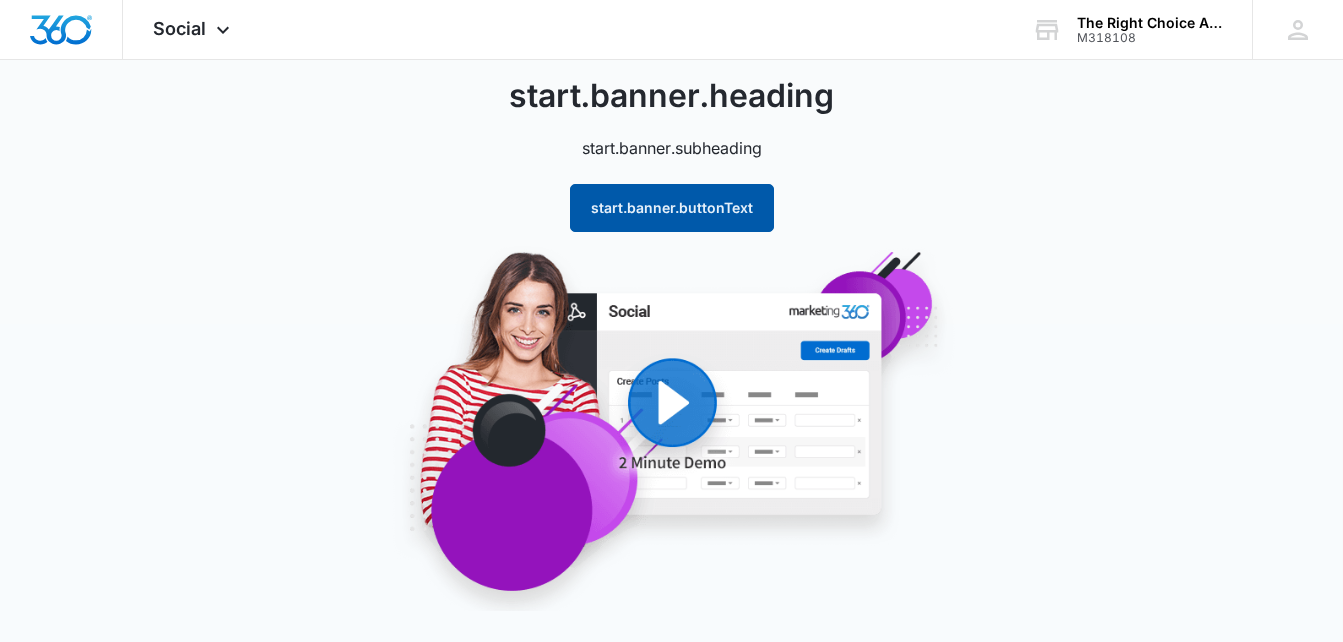 click on "start.banner.buttonText" at bounding box center (672, 208) 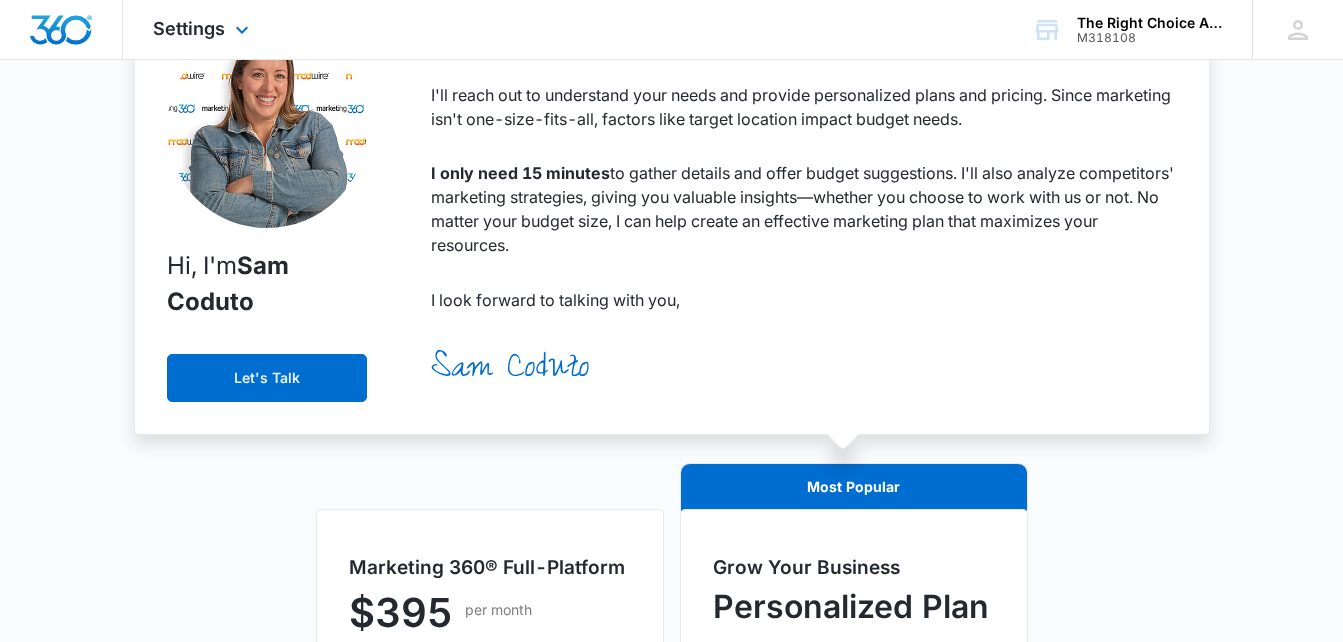 scroll, scrollTop: 201, scrollLeft: 0, axis: vertical 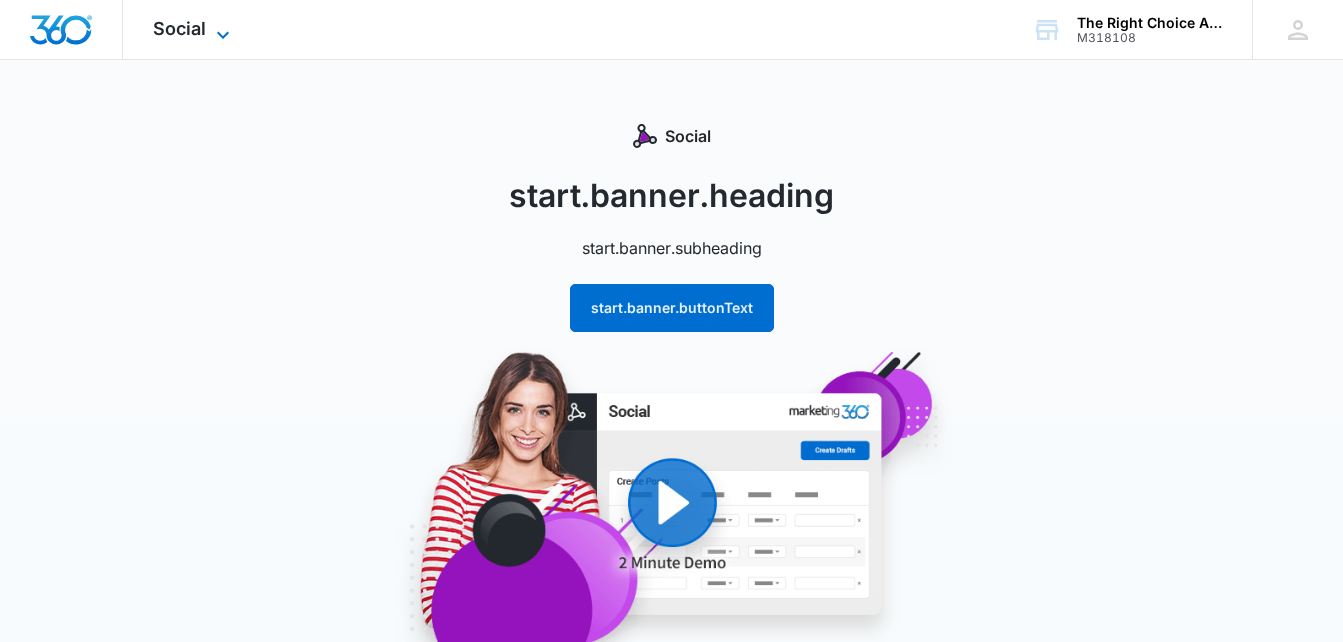 click 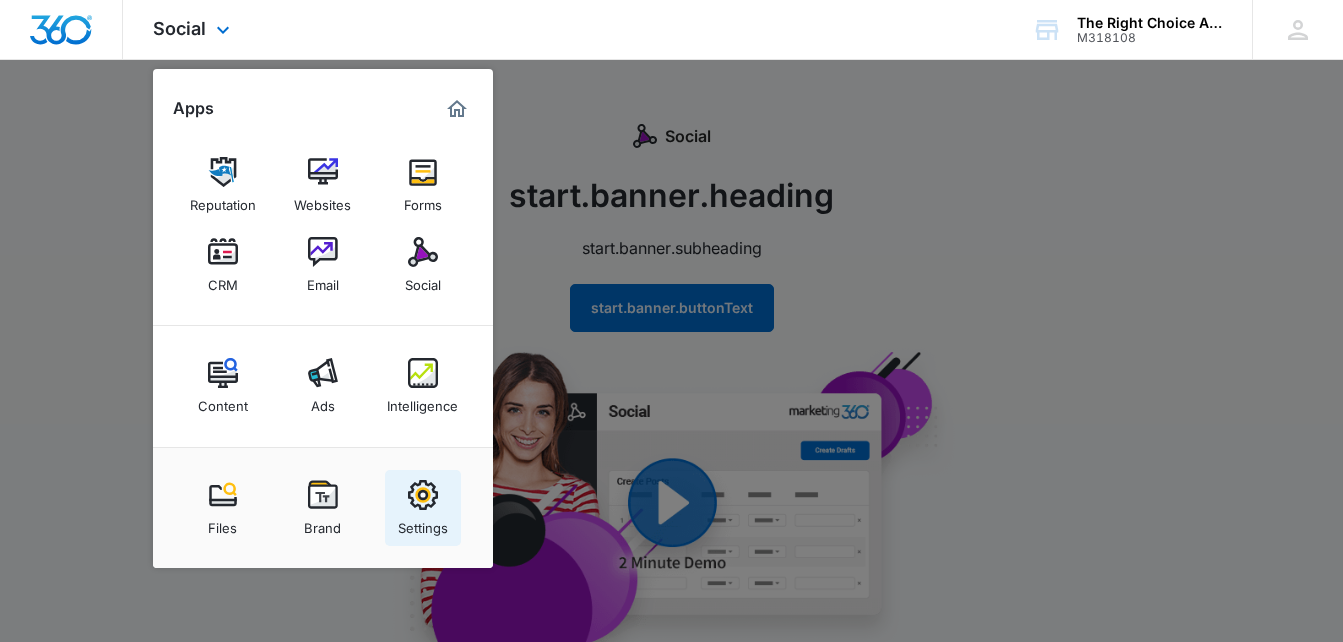 click at bounding box center [423, 495] 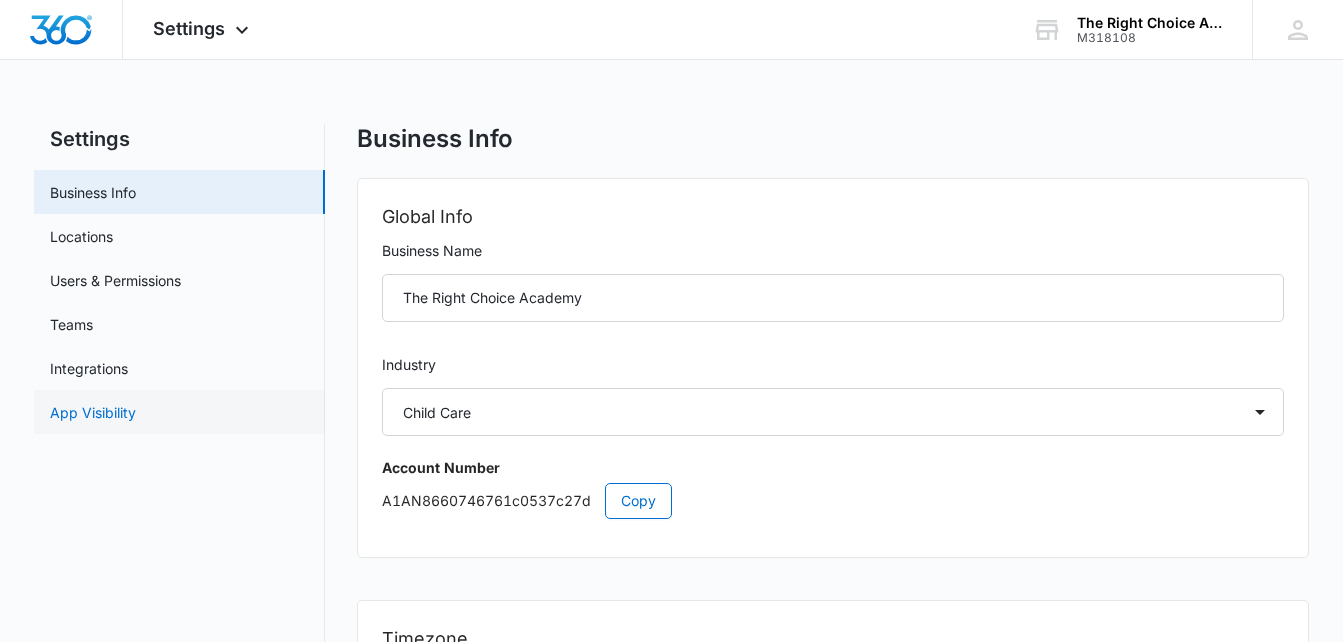 click on "App Visibility" at bounding box center (93, 412) 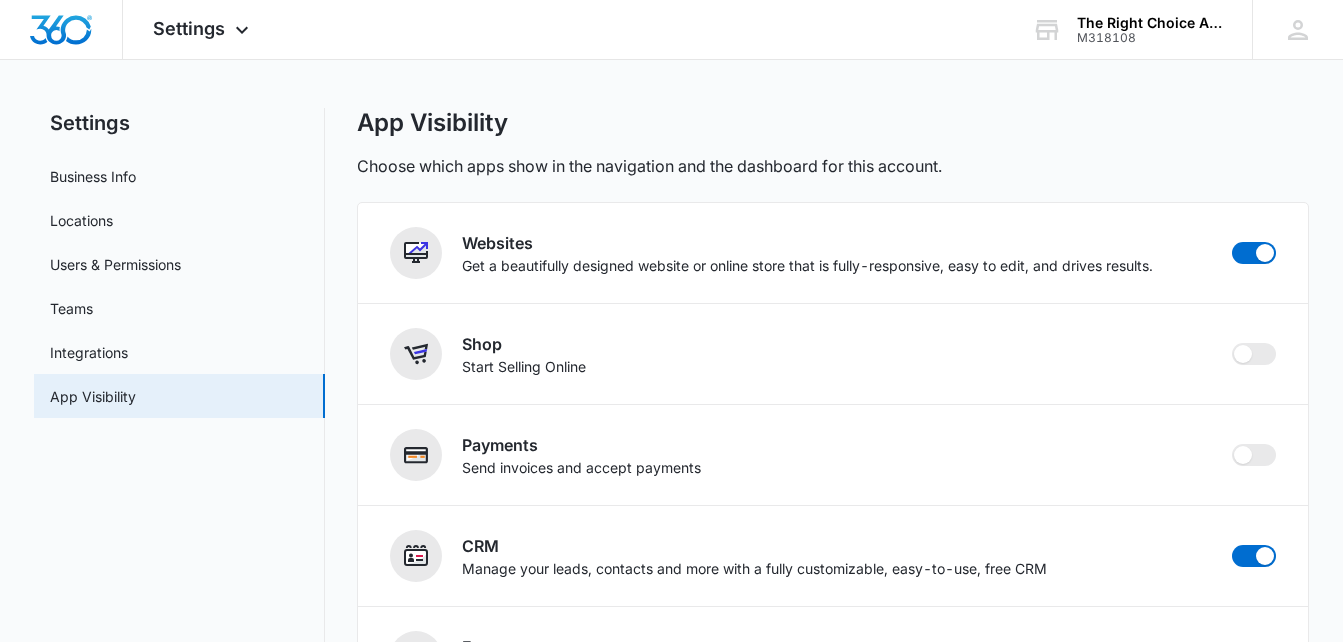 scroll, scrollTop: 0, scrollLeft: 0, axis: both 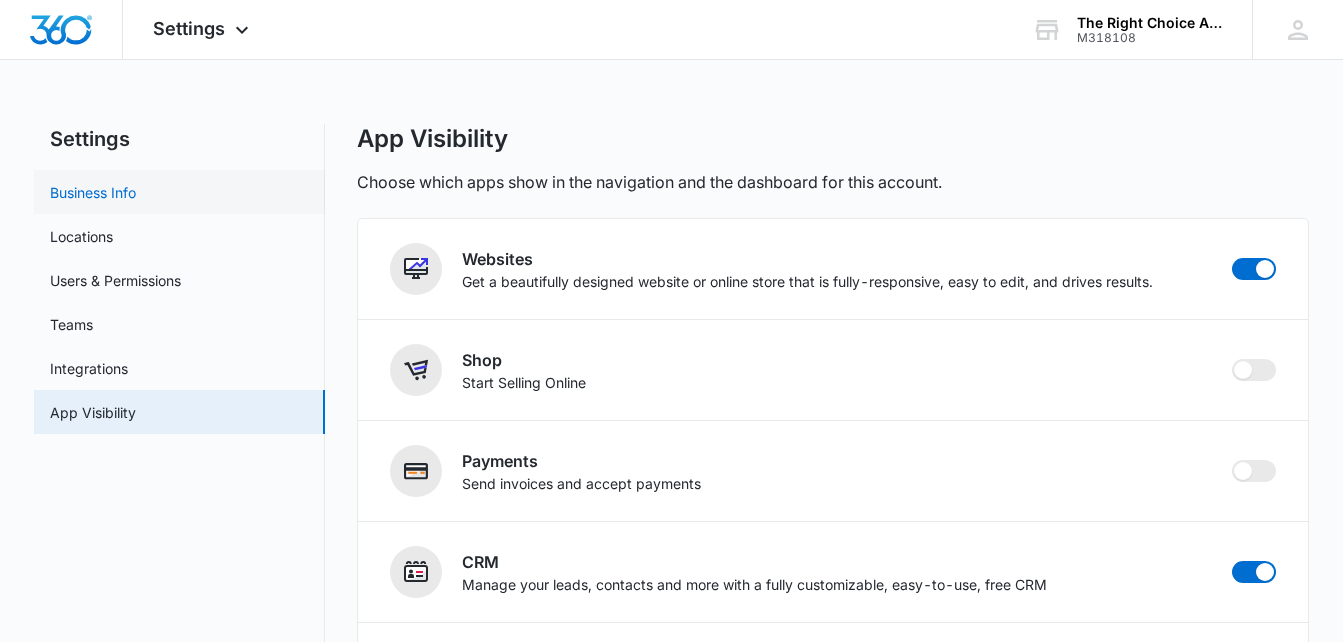click on "Business Info" at bounding box center [93, 192] 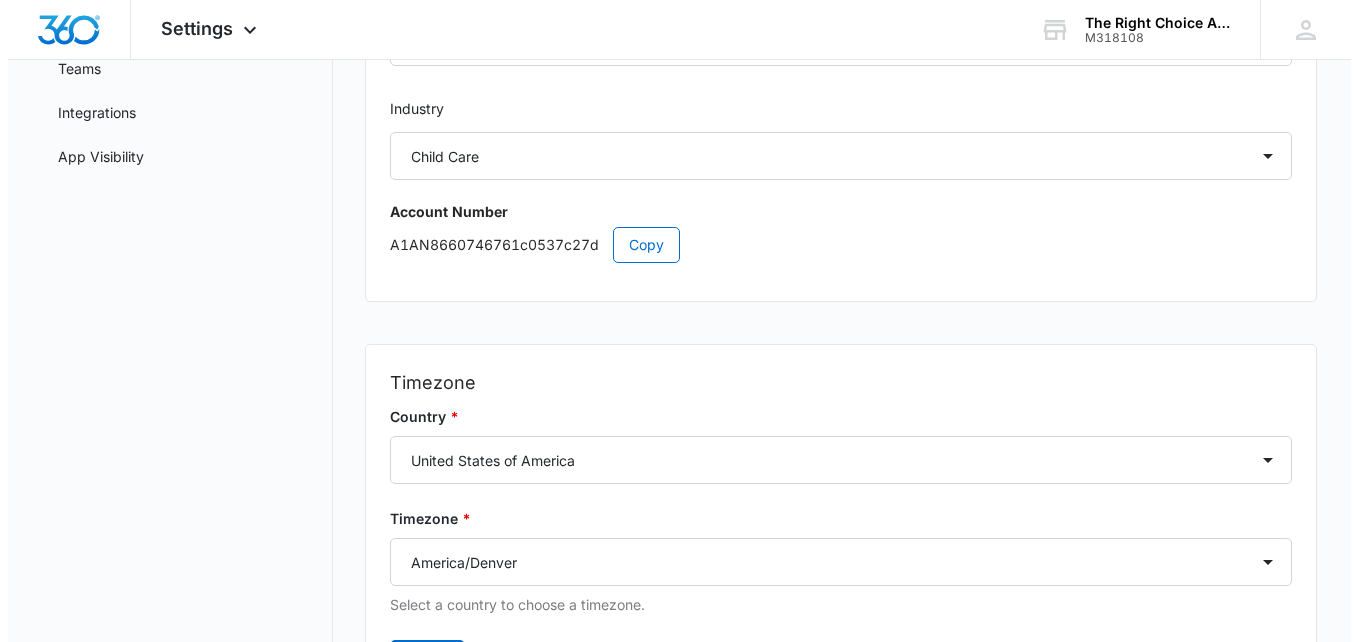 scroll, scrollTop: 0, scrollLeft: 0, axis: both 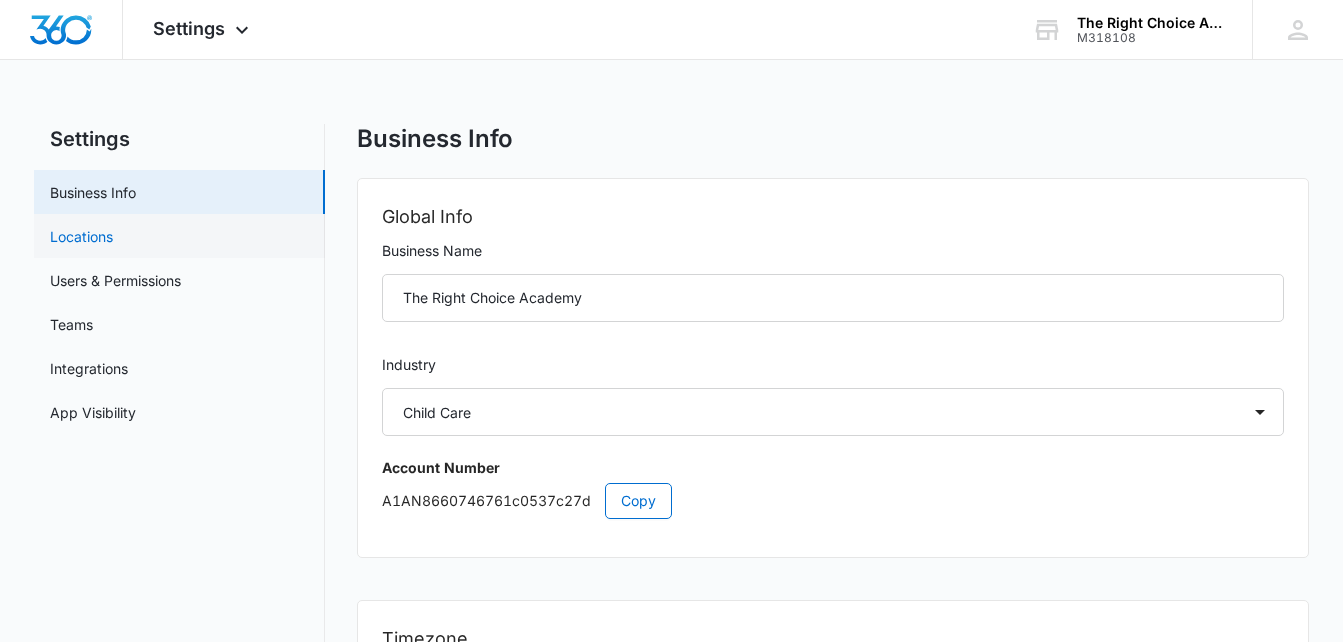 click on "Locations" at bounding box center (81, 236) 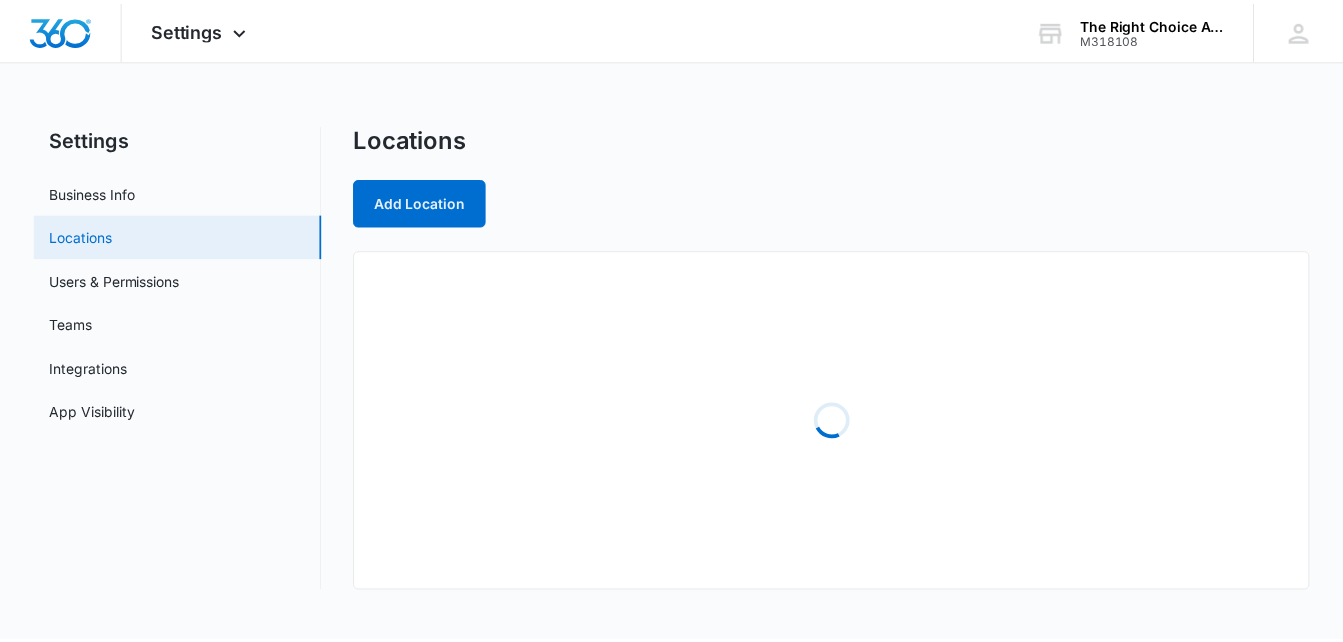 scroll, scrollTop: 0, scrollLeft: 0, axis: both 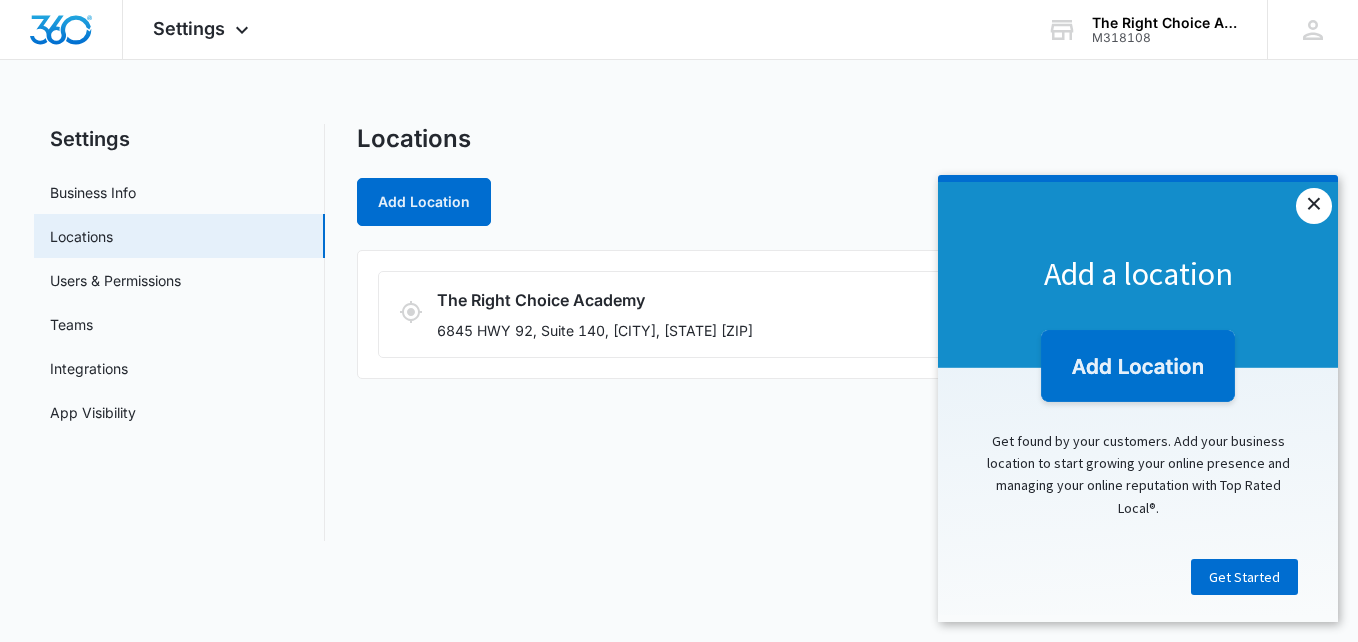 click on "×" at bounding box center [1314, 206] 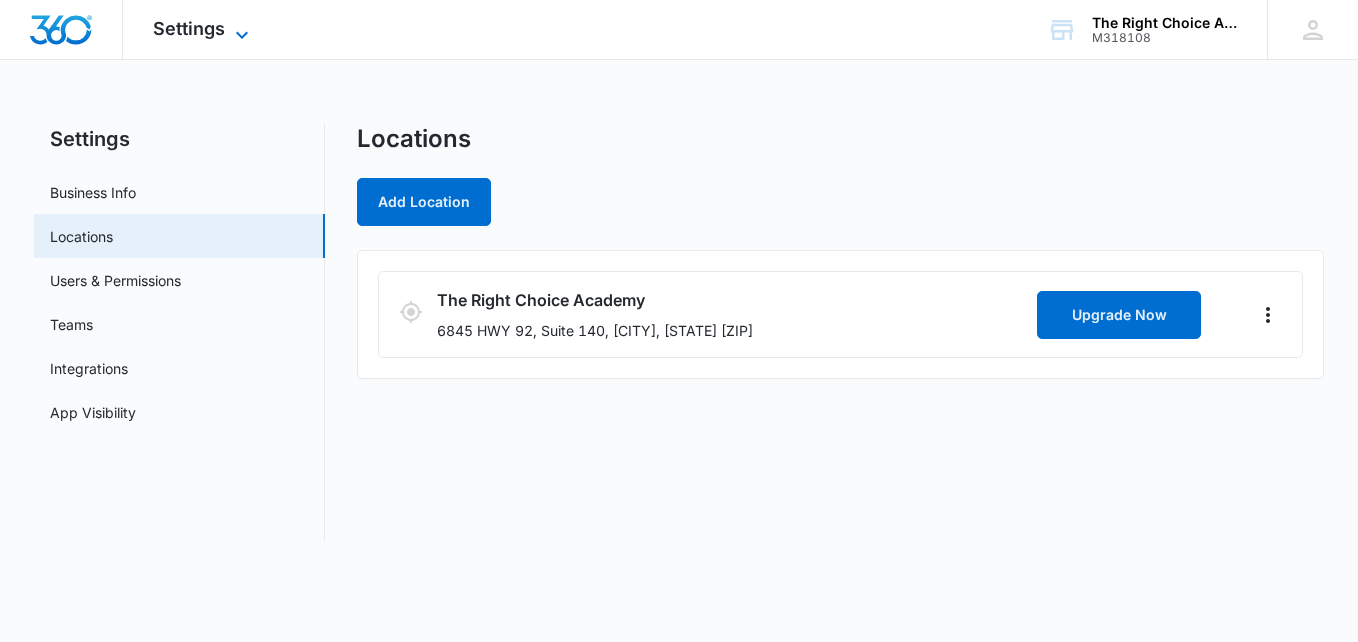 click 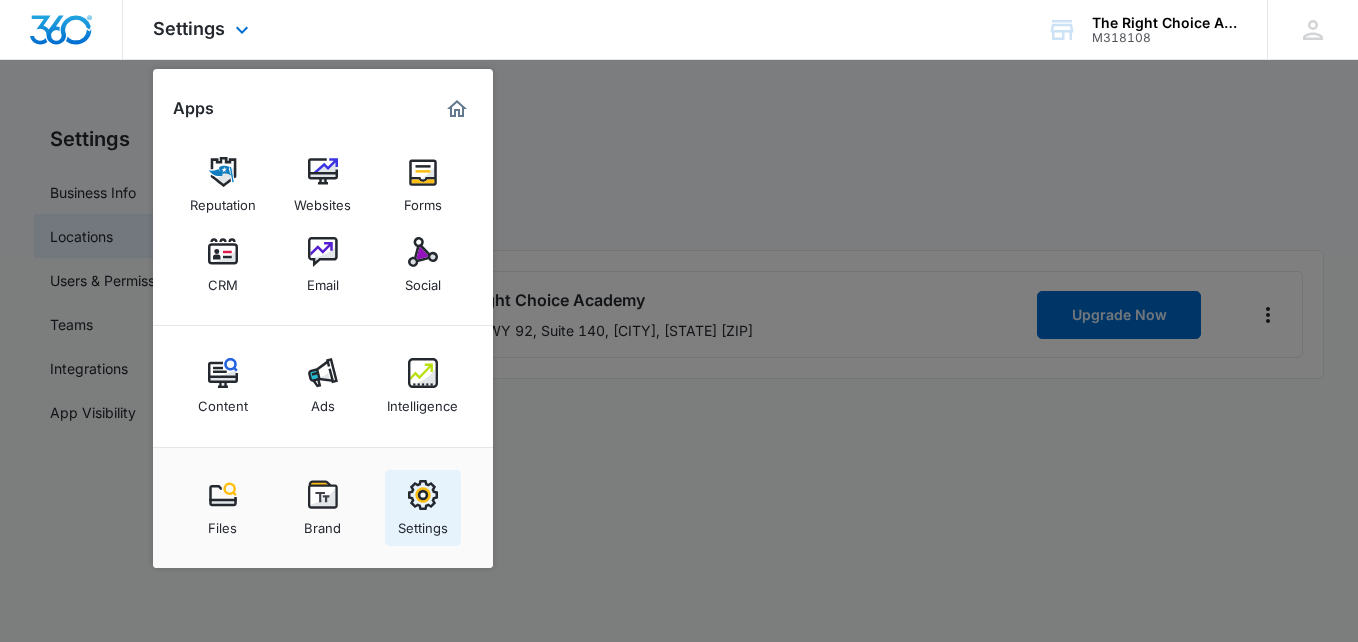 click on "Settings" at bounding box center [423, 523] 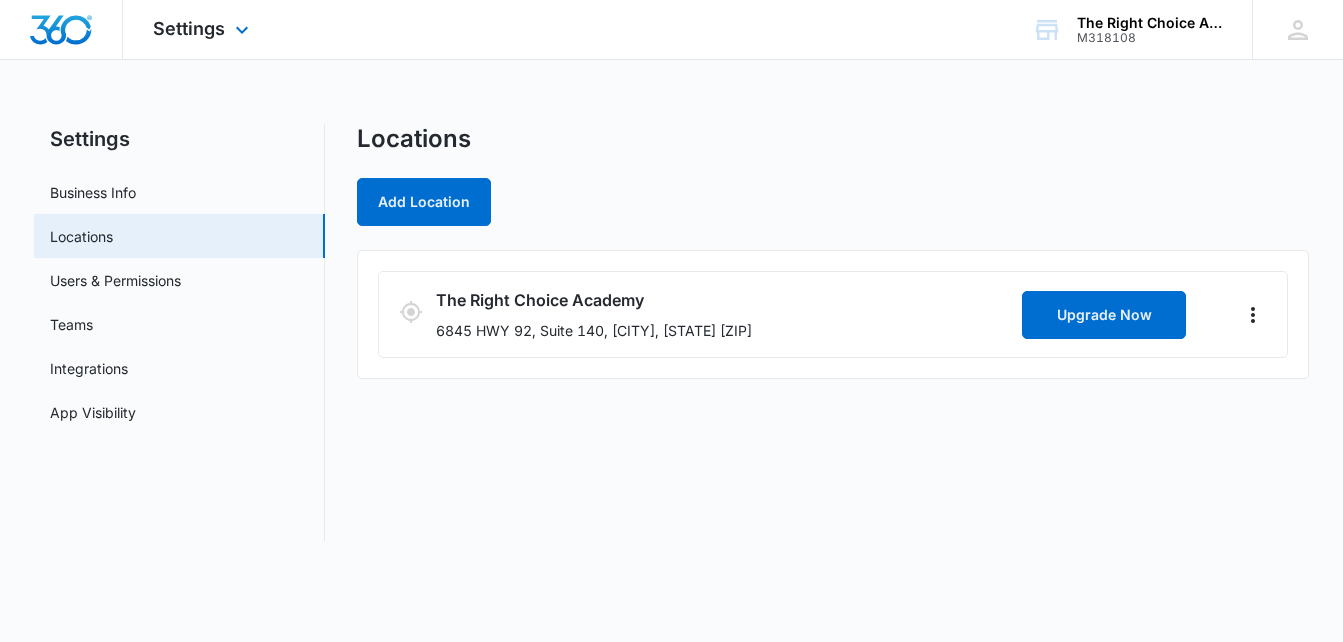 select on "27" 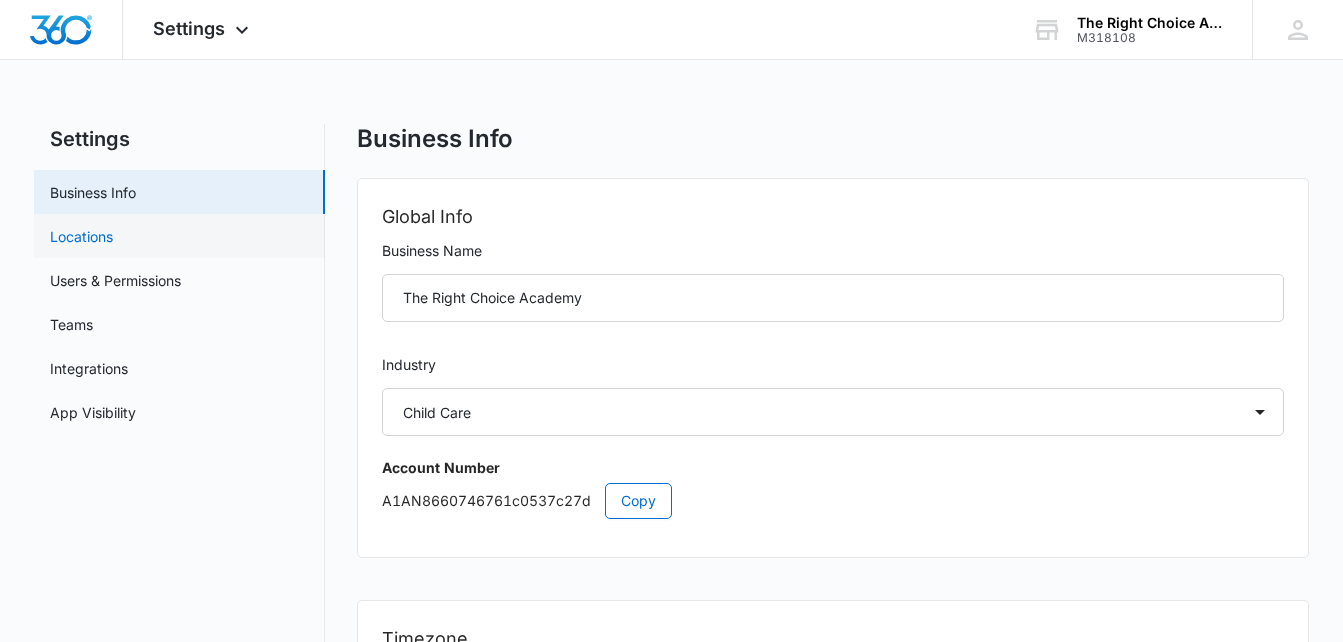click on "Locations" at bounding box center (81, 236) 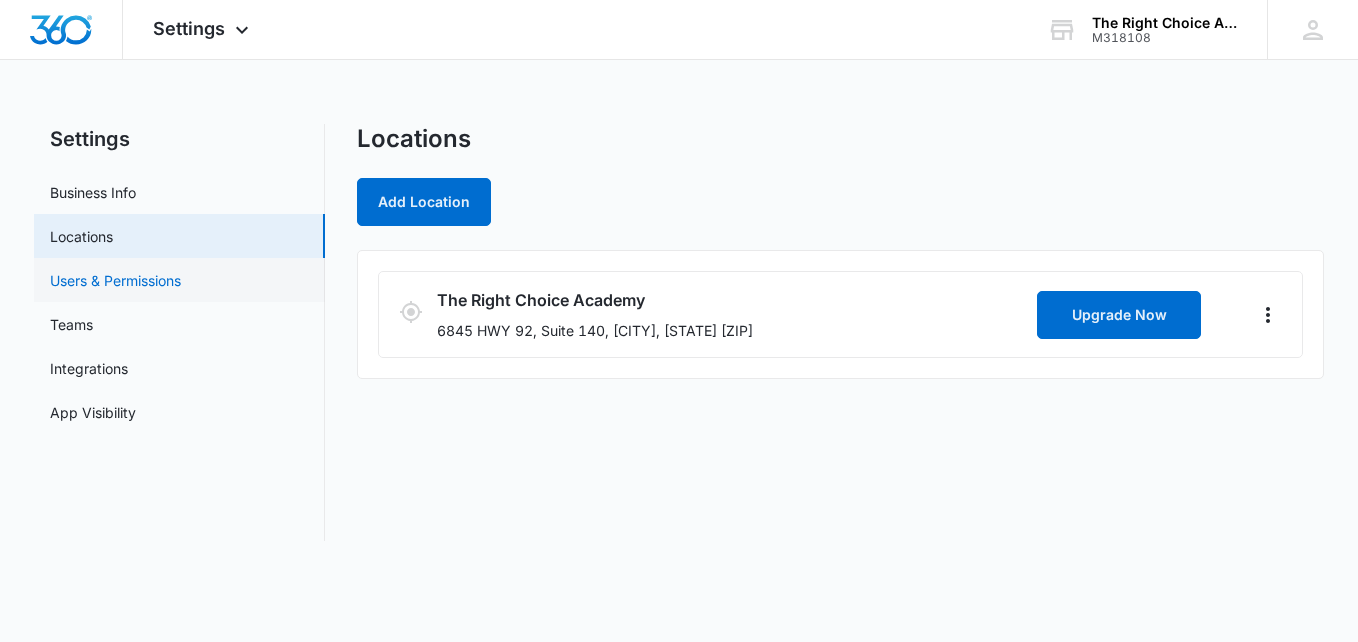 click on "Users & Permissions" at bounding box center (115, 280) 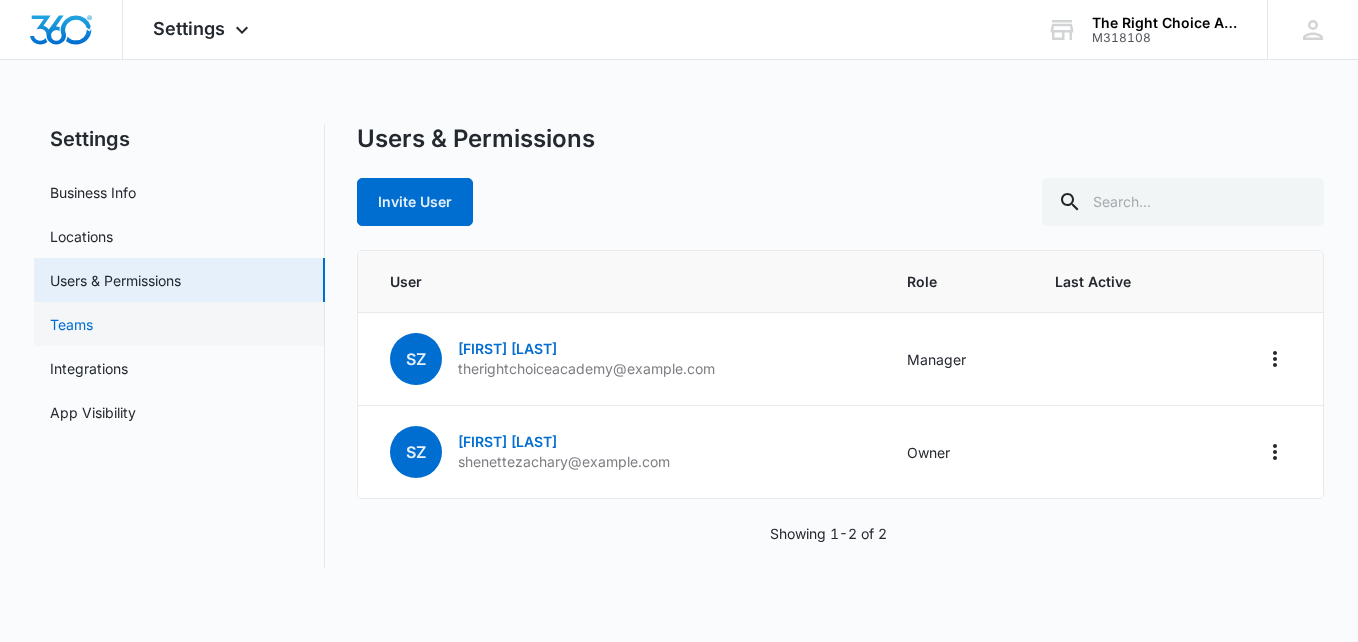 click on "Teams" at bounding box center (71, 324) 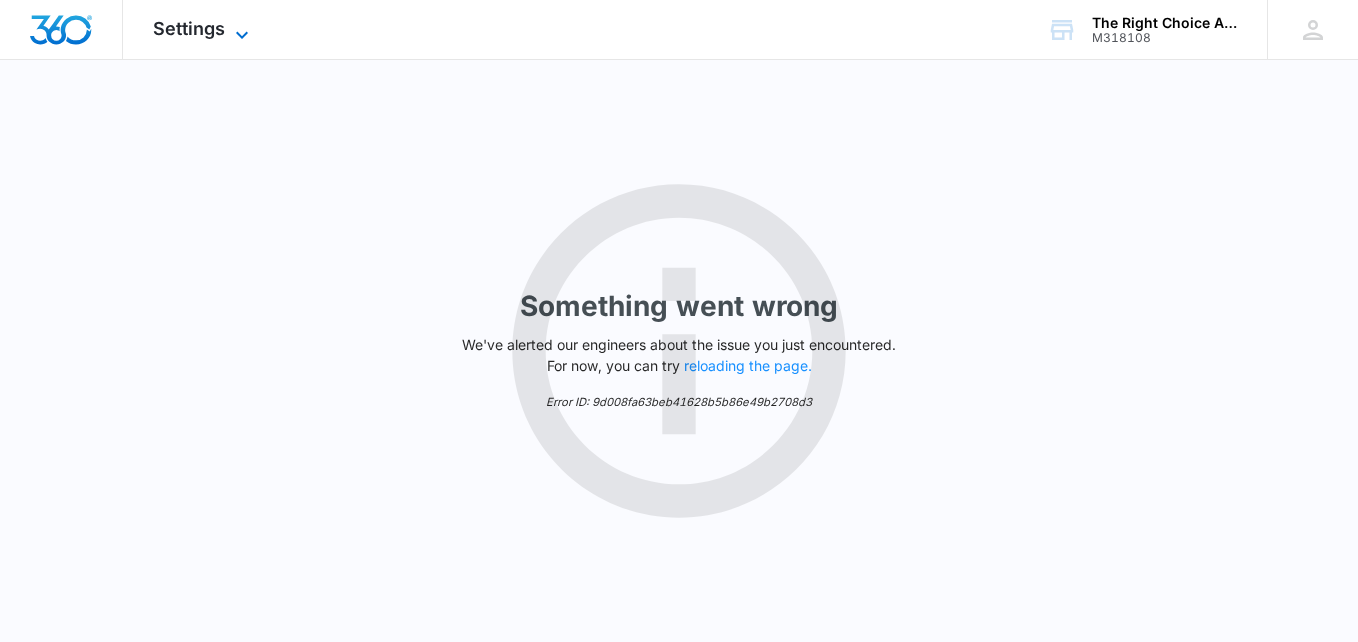 click 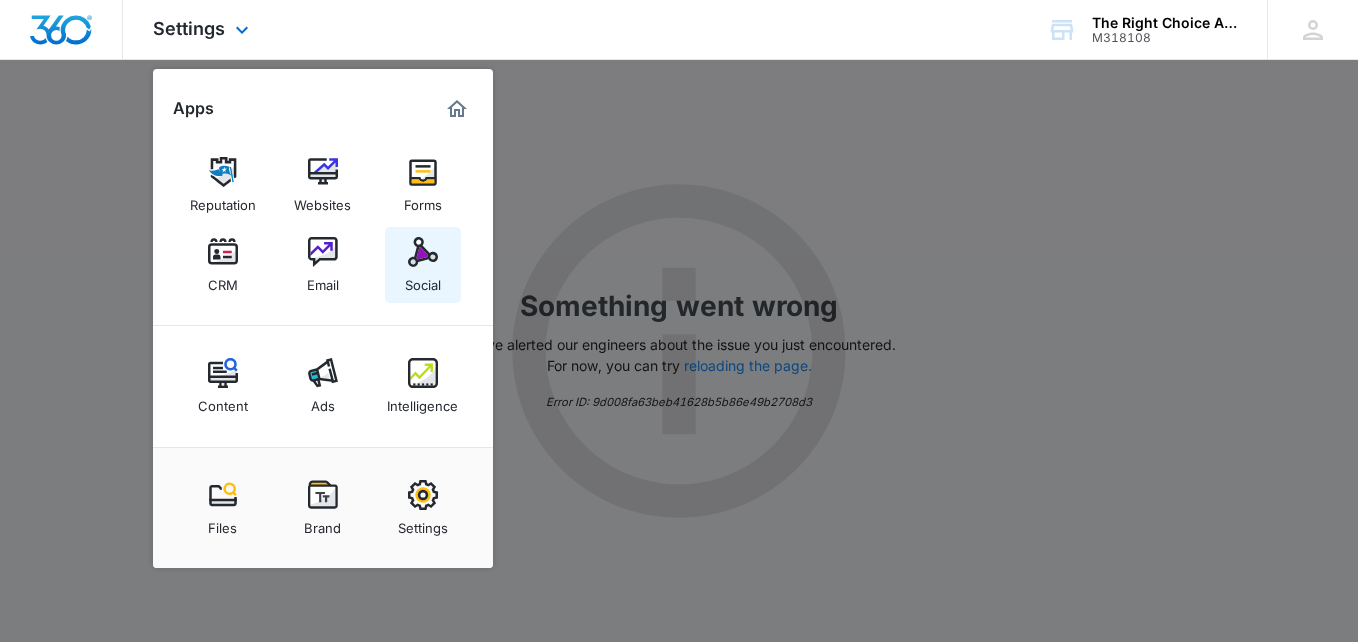 click on "Social" at bounding box center (423, 280) 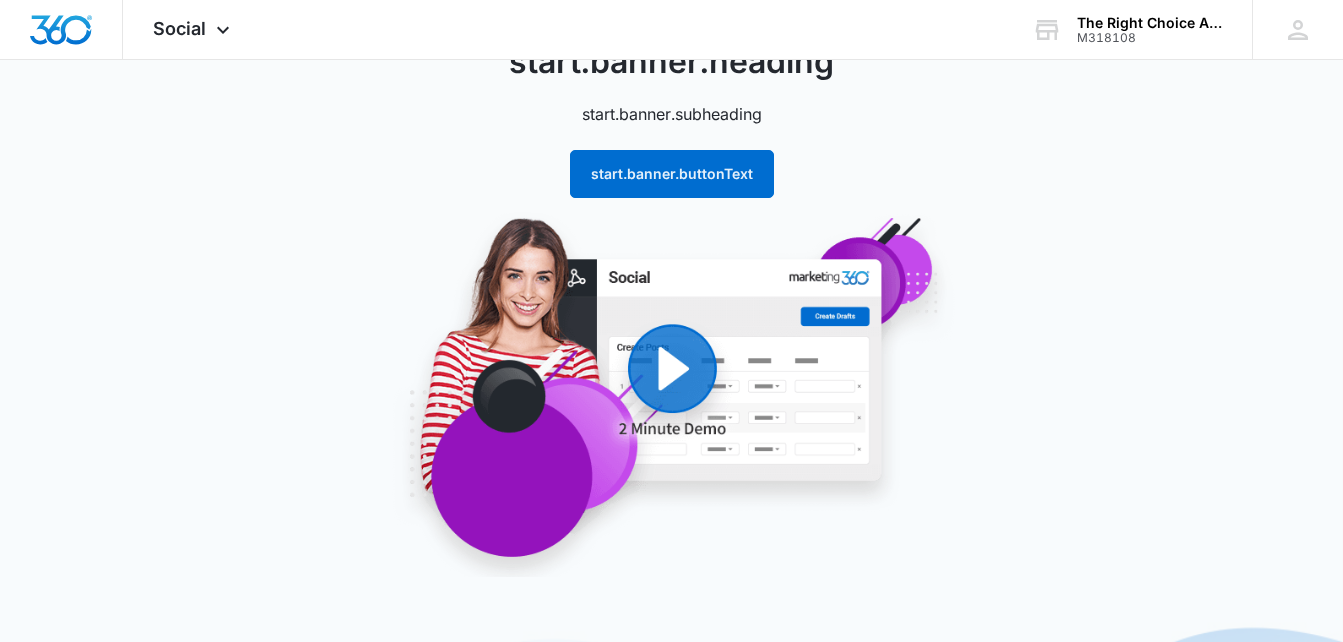 scroll, scrollTop: 0, scrollLeft: 0, axis: both 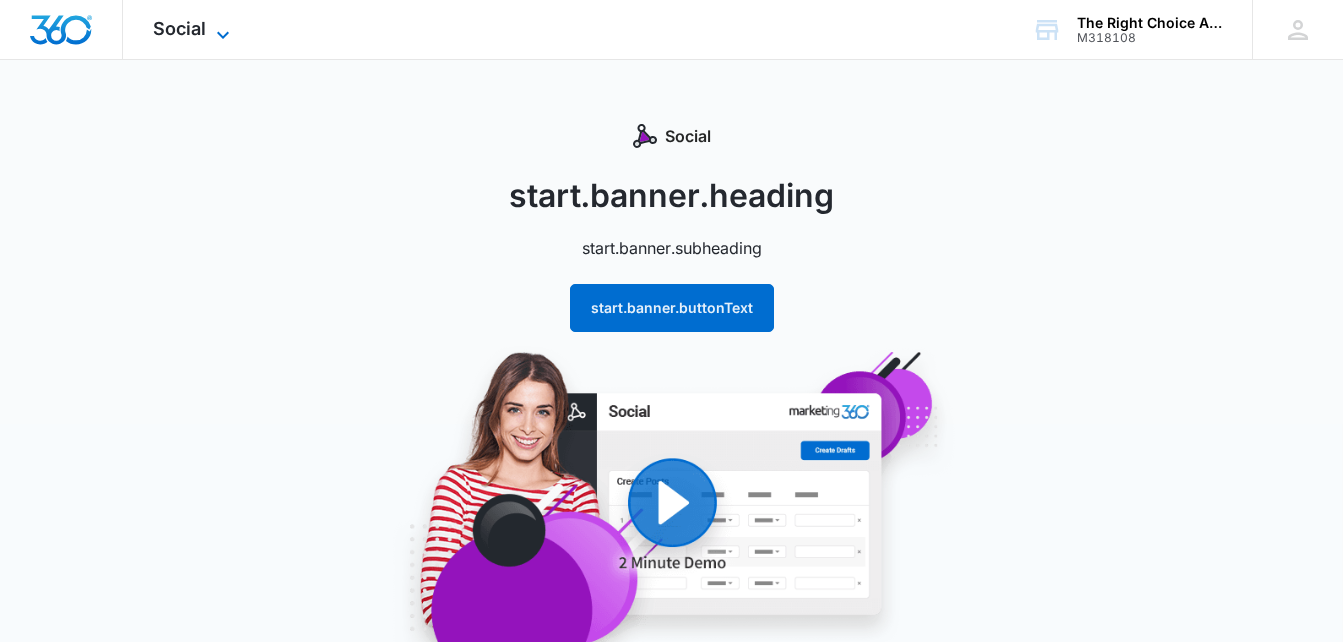 click 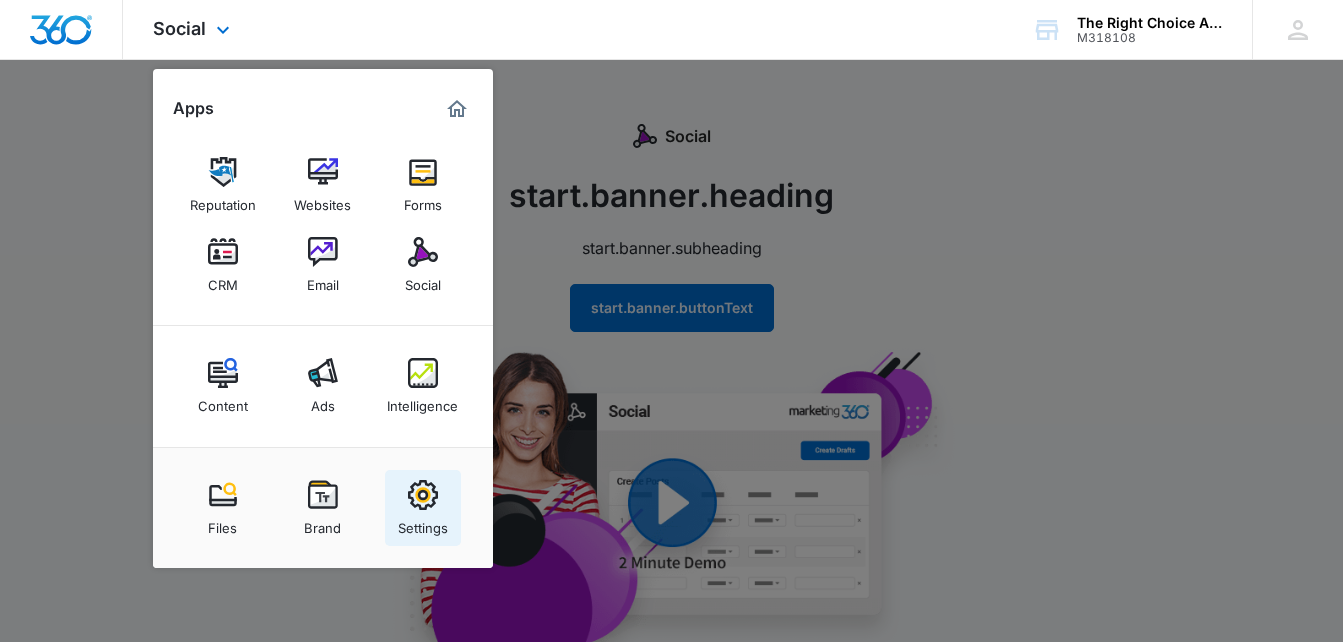 click at bounding box center (423, 495) 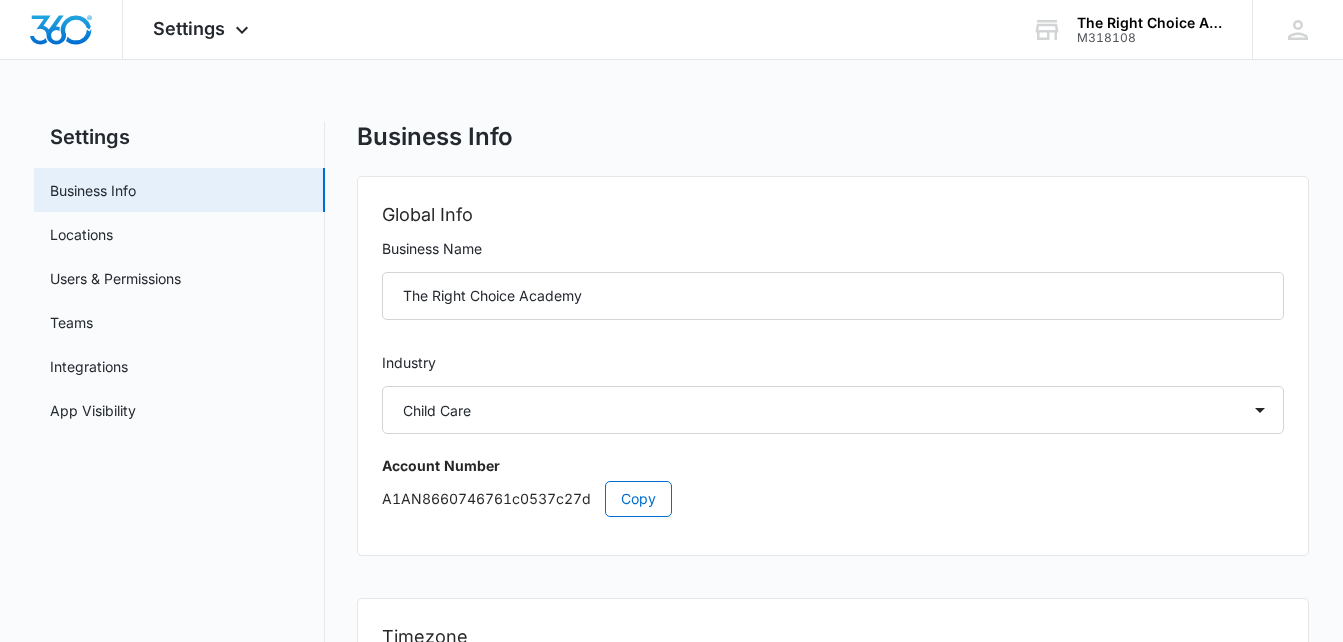 scroll, scrollTop: 0, scrollLeft: 0, axis: both 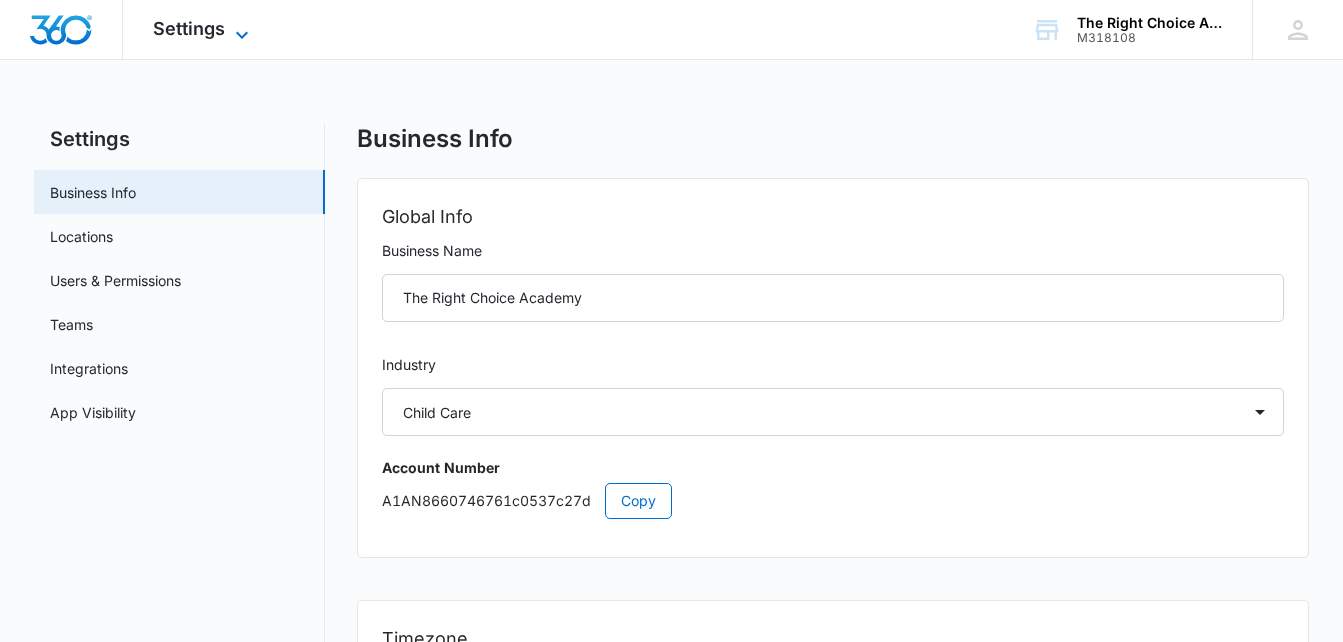 click 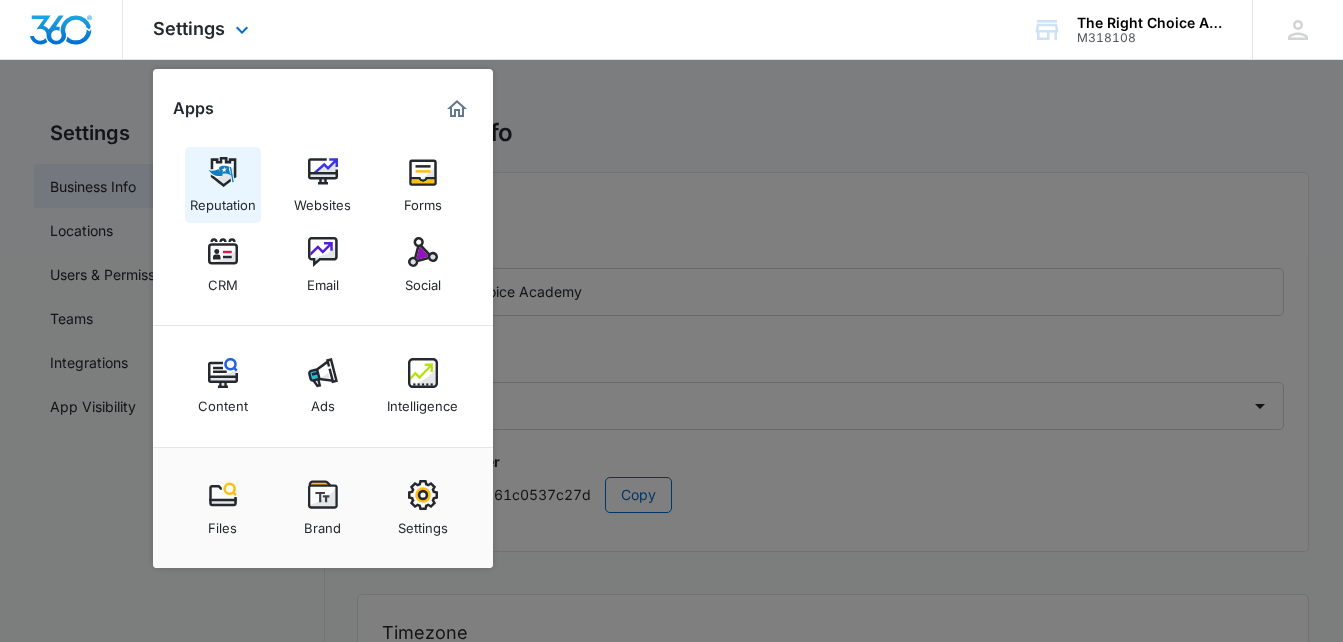 scroll, scrollTop: 0, scrollLeft: 0, axis: both 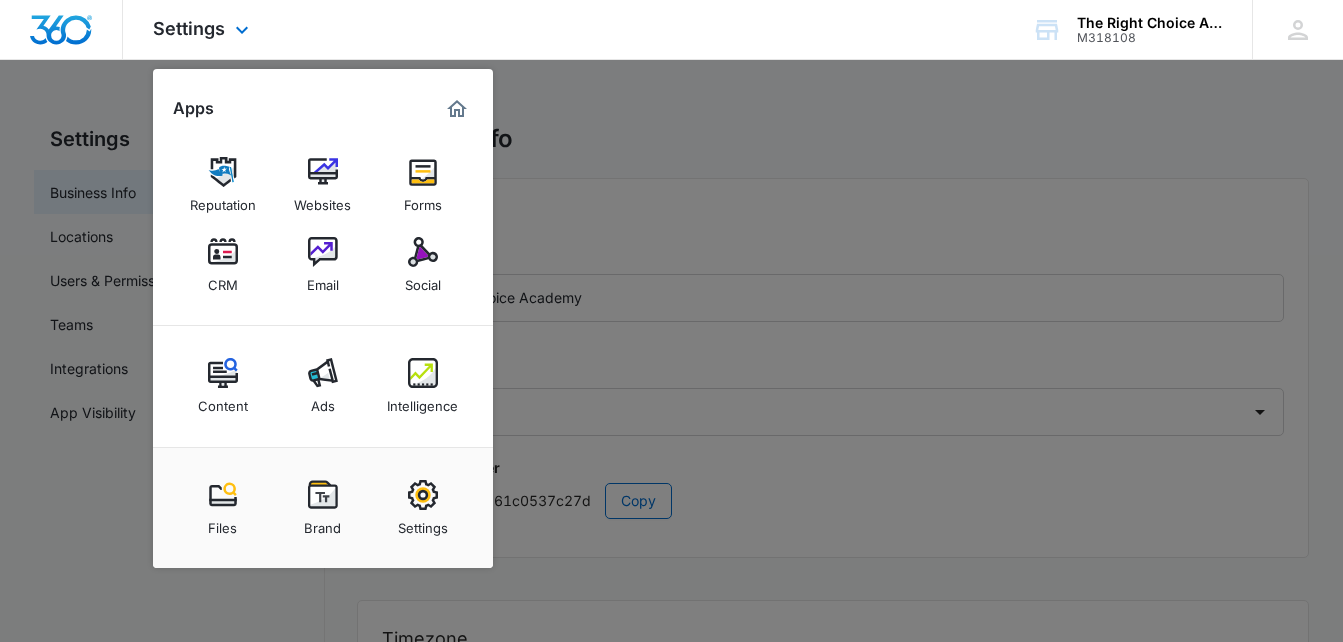 click at bounding box center [457, 109] 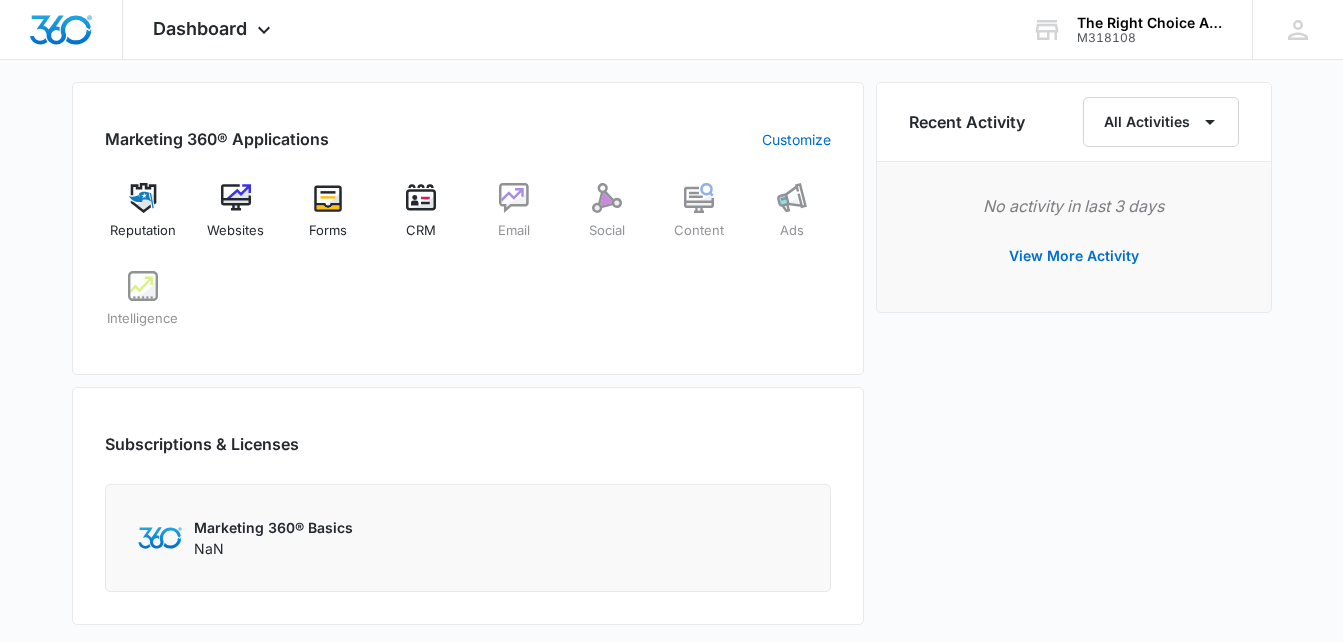 scroll, scrollTop: 800, scrollLeft: 0, axis: vertical 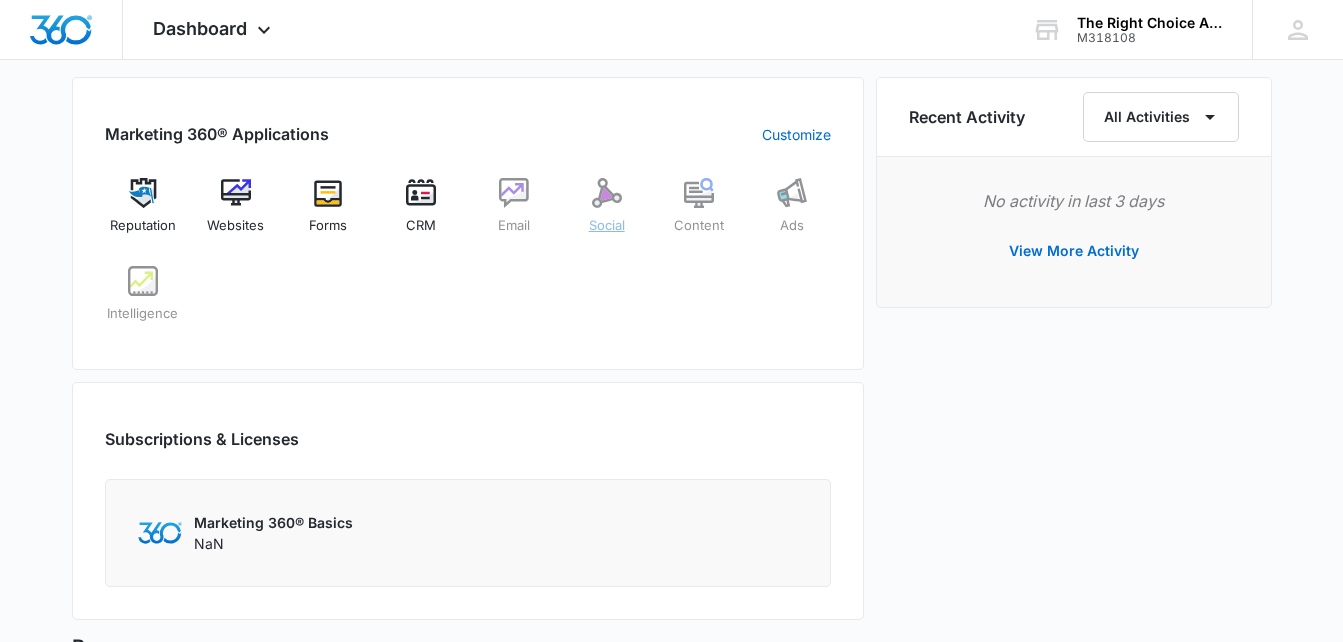 click on "Social" at bounding box center (607, 226) 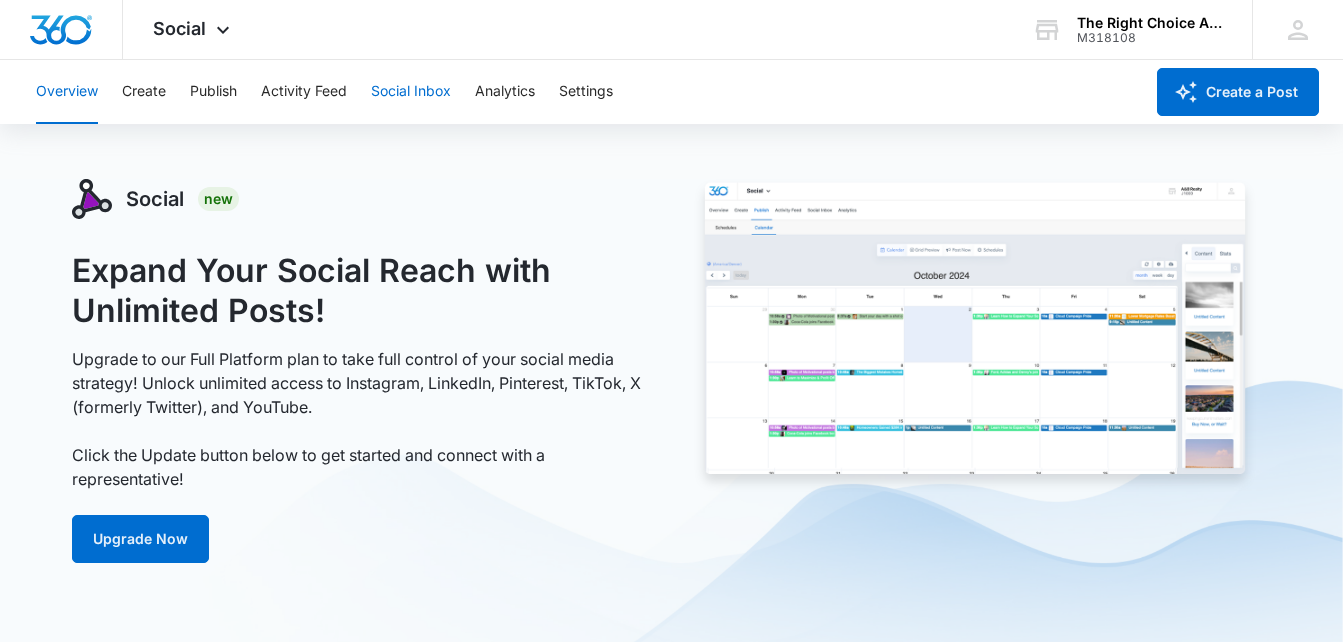 scroll, scrollTop: 0, scrollLeft: 0, axis: both 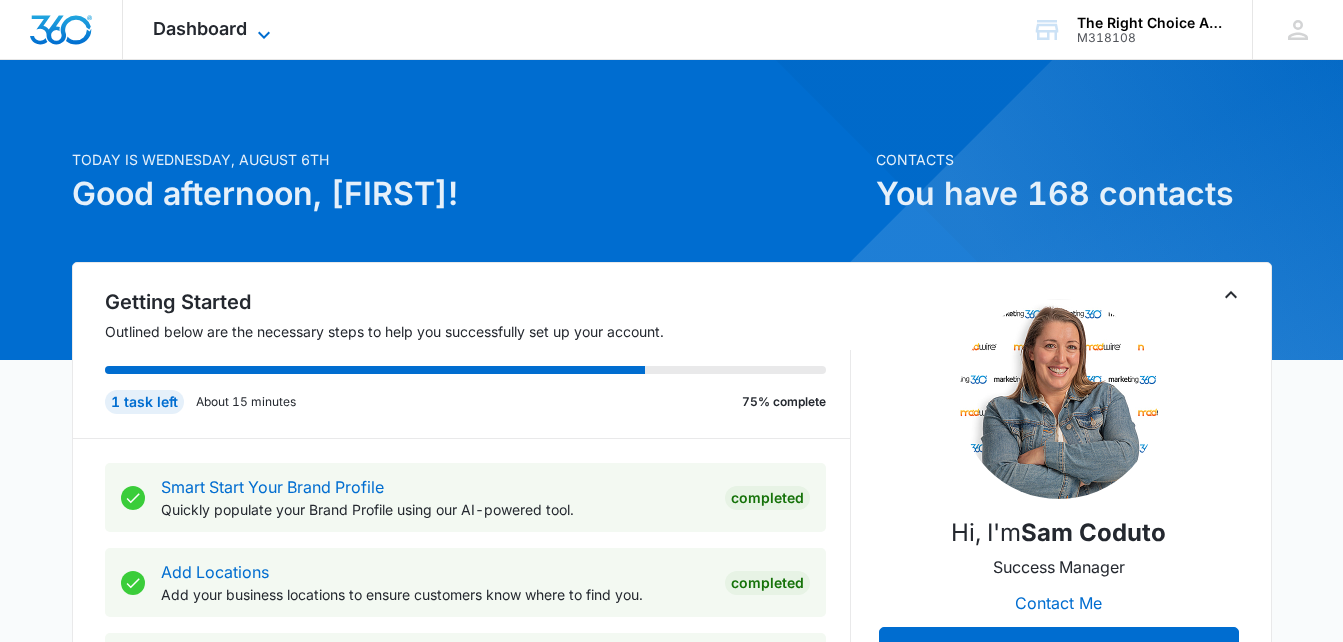click 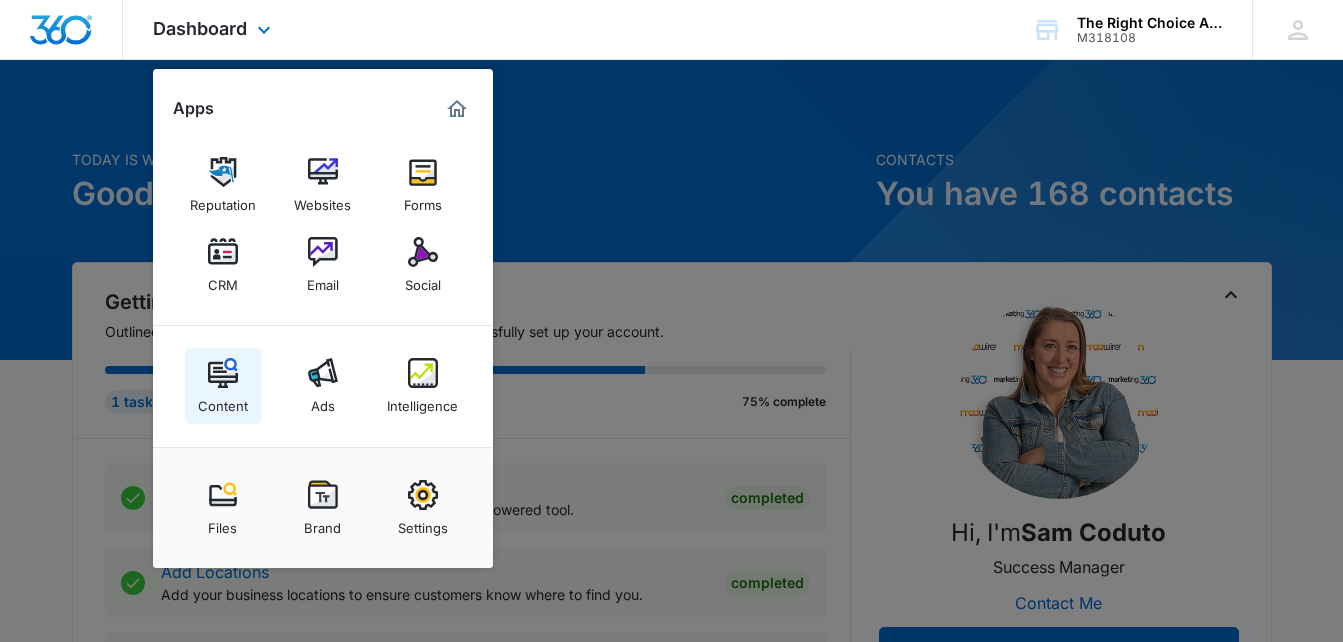 click on "Content" at bounding box center [223, 386] 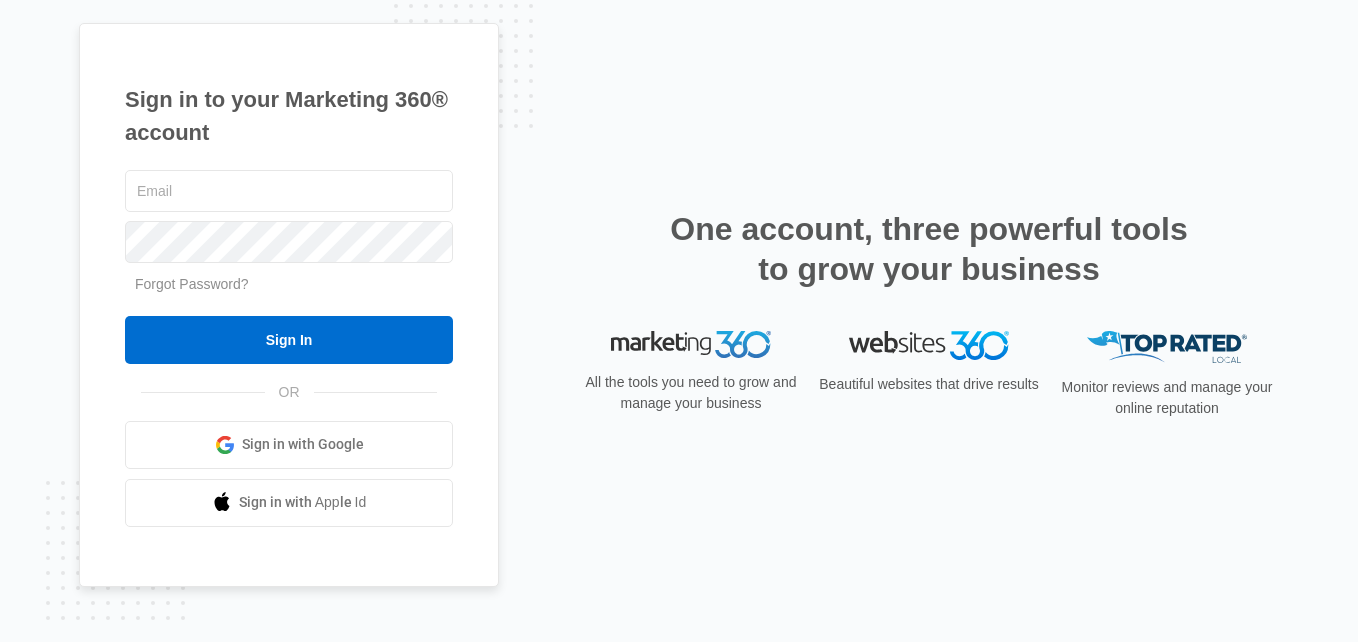 scroll, scrollTop: 0, scrollLeft: 0, axis: both 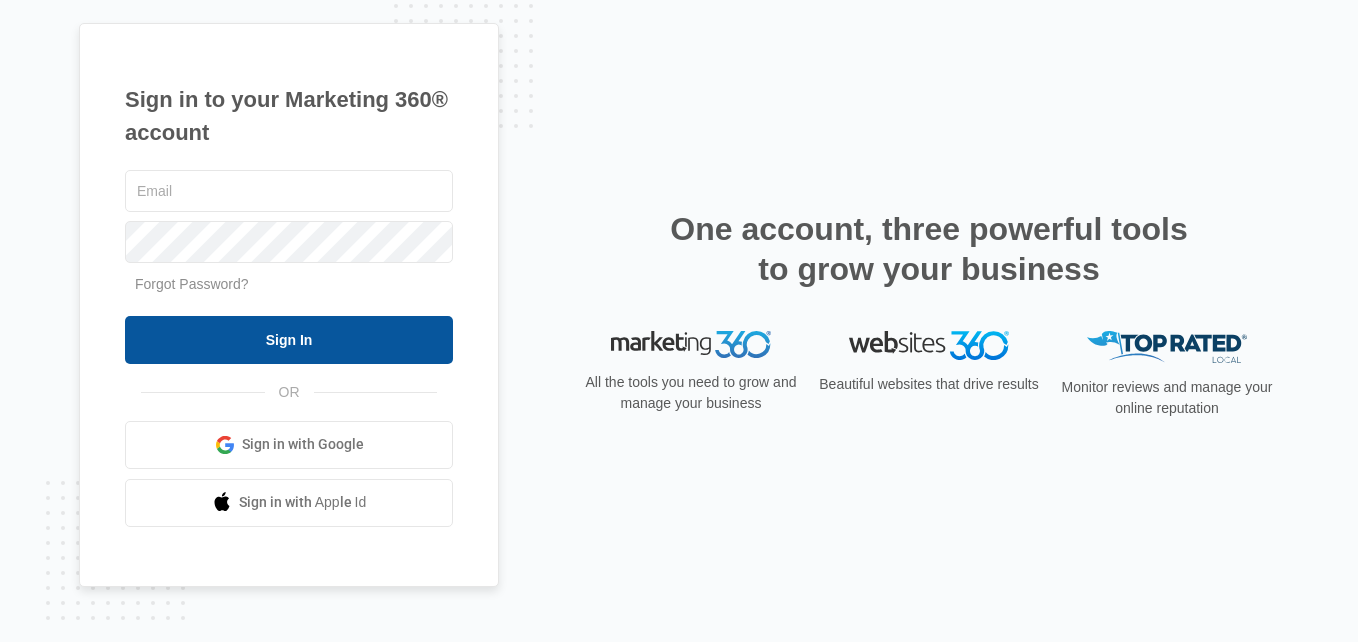 type on "[EMAIL]" 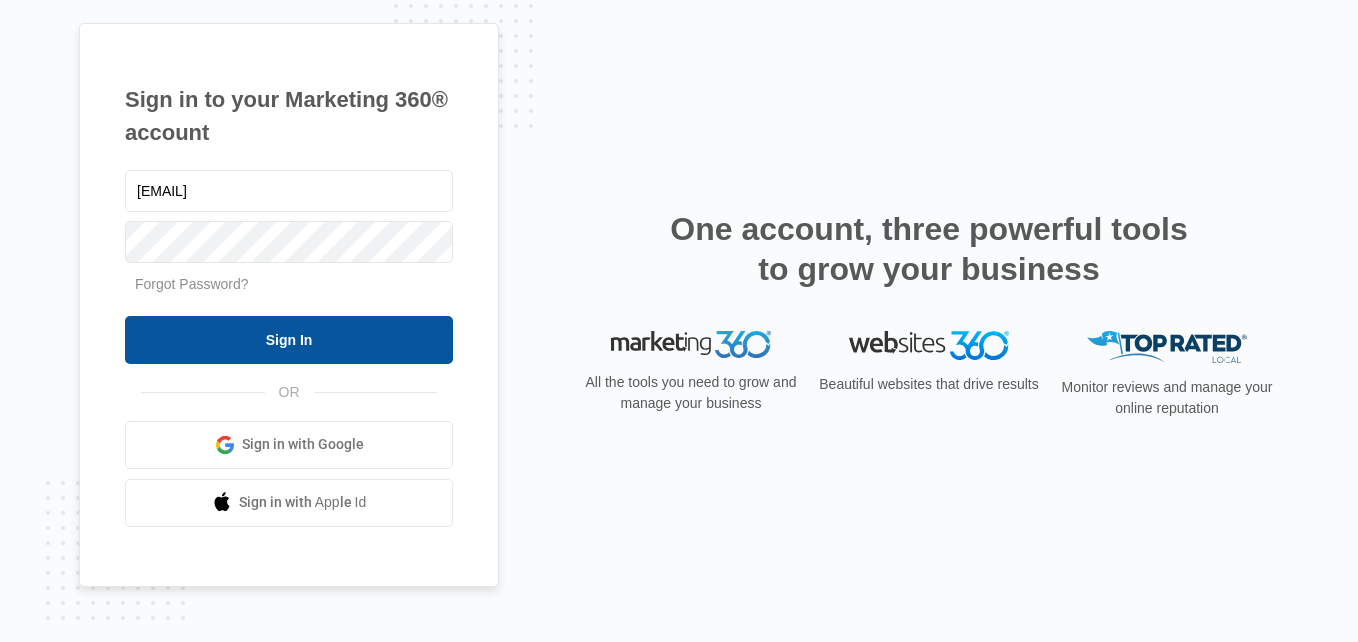 click on "Sign In" at bounding box center [289, 340] 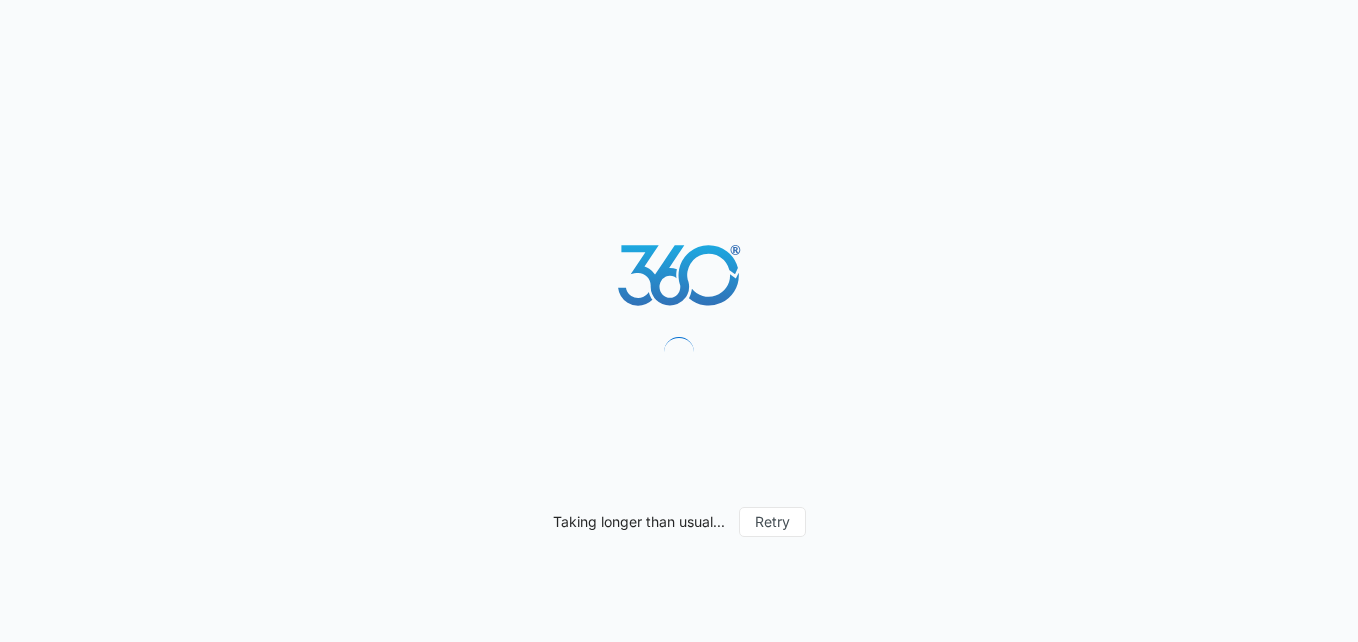scroll, scrollTop: 0, scrollLeft: 0, axis: both 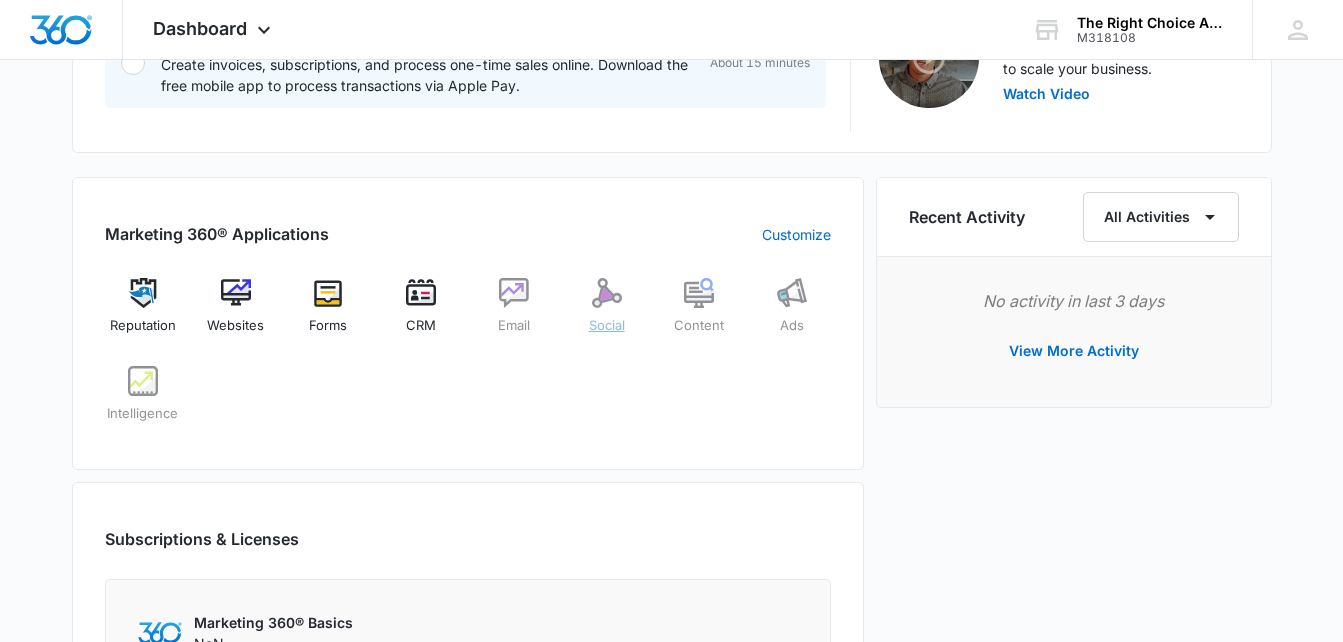 click at bounding box center [607, 293] 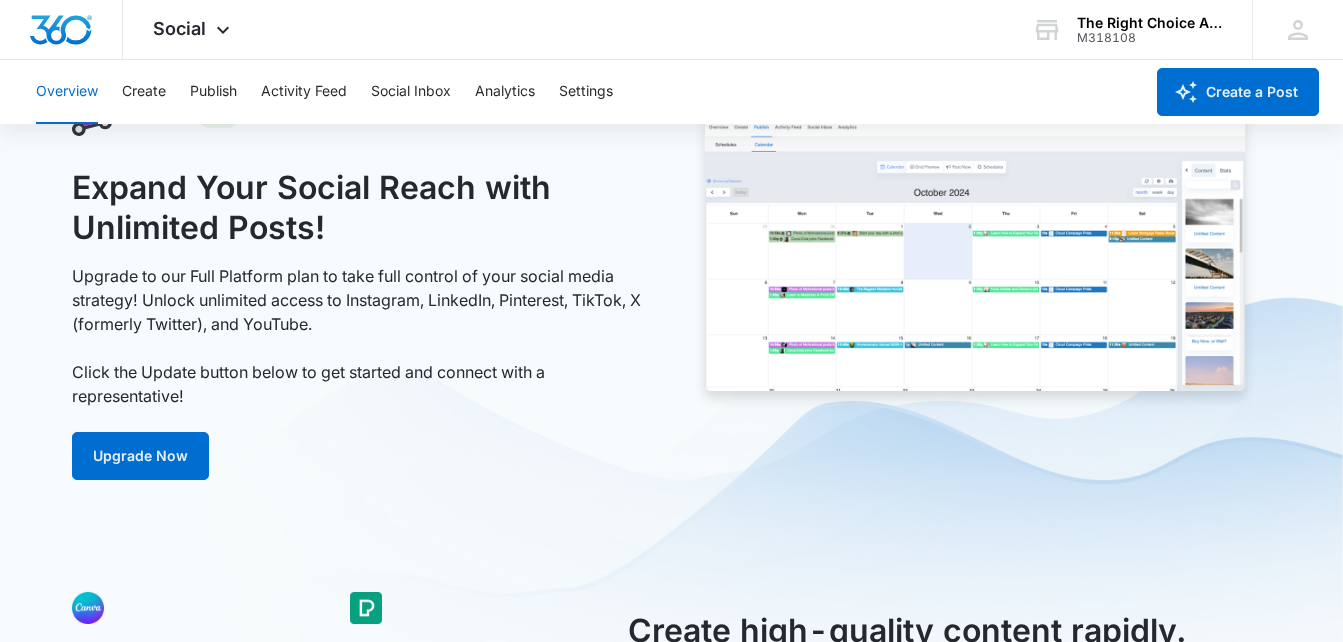 scroll, scrollTop: 0, scrollLeft: 0, axis: both 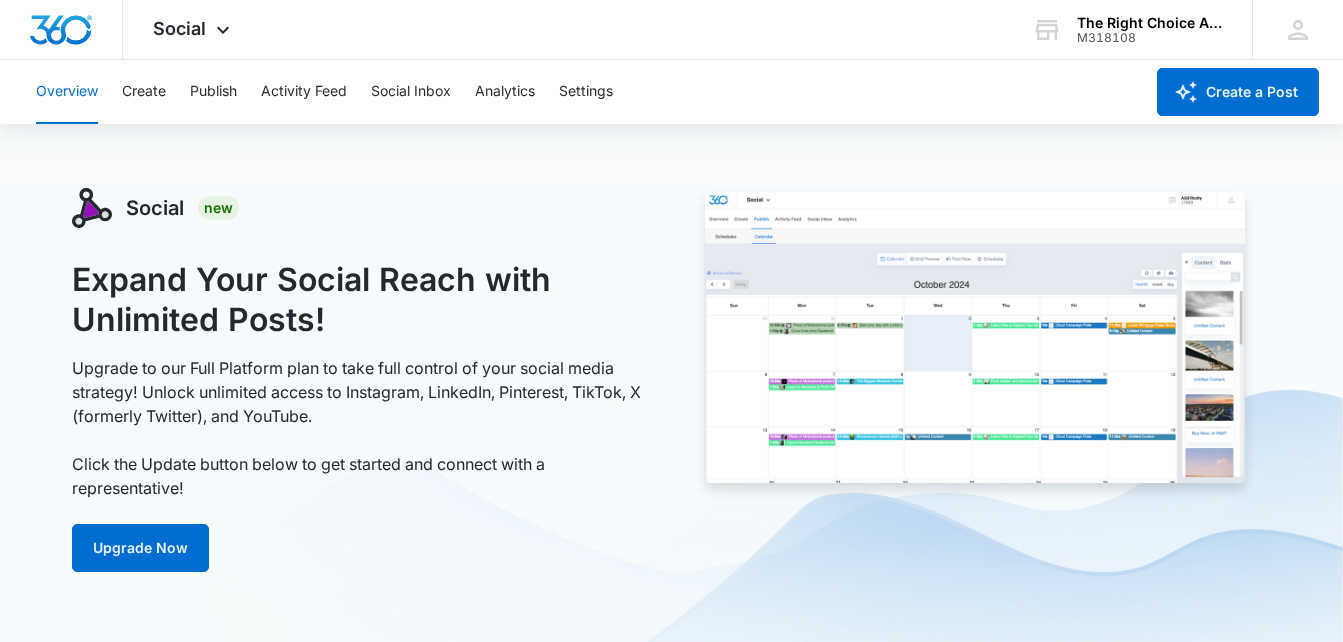 click on "Social" at bounding box center [155, 208] 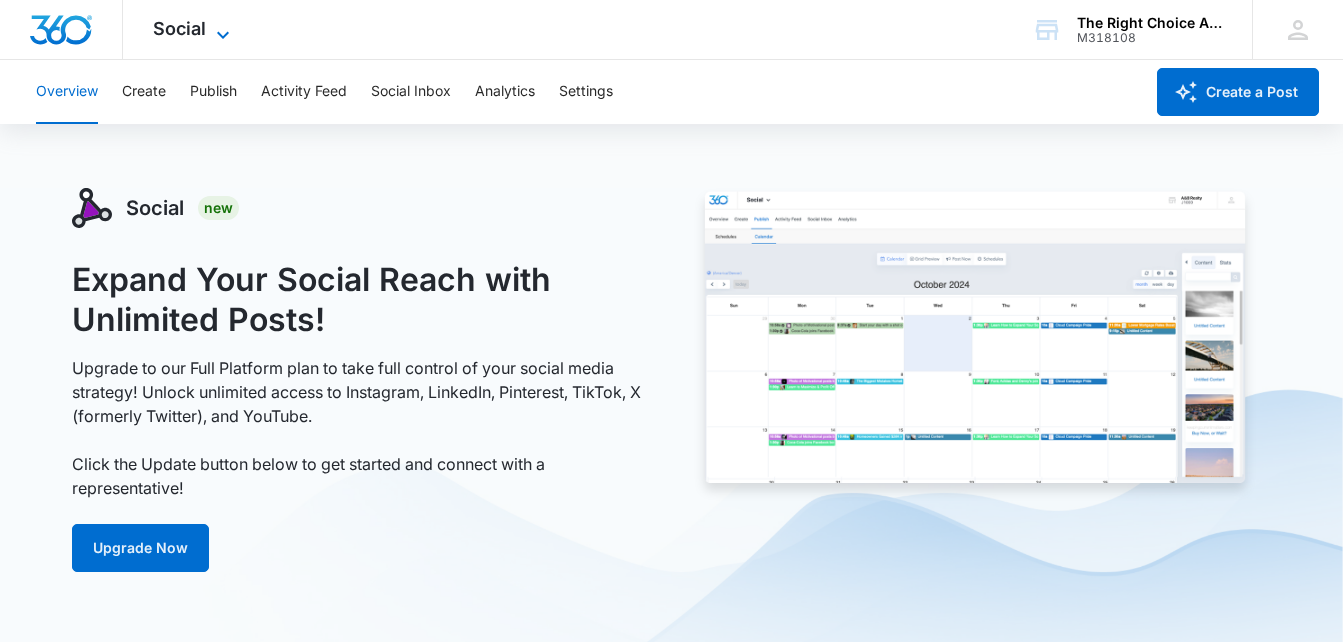 click 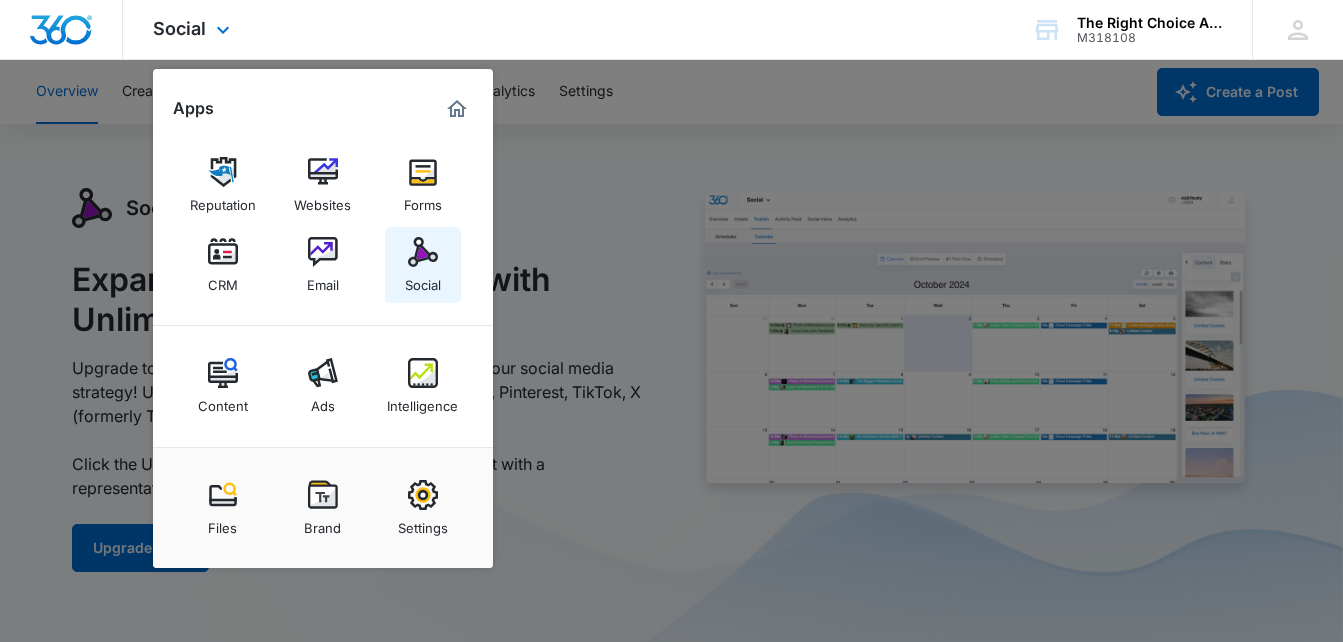 click at bounding box center [423, 252] 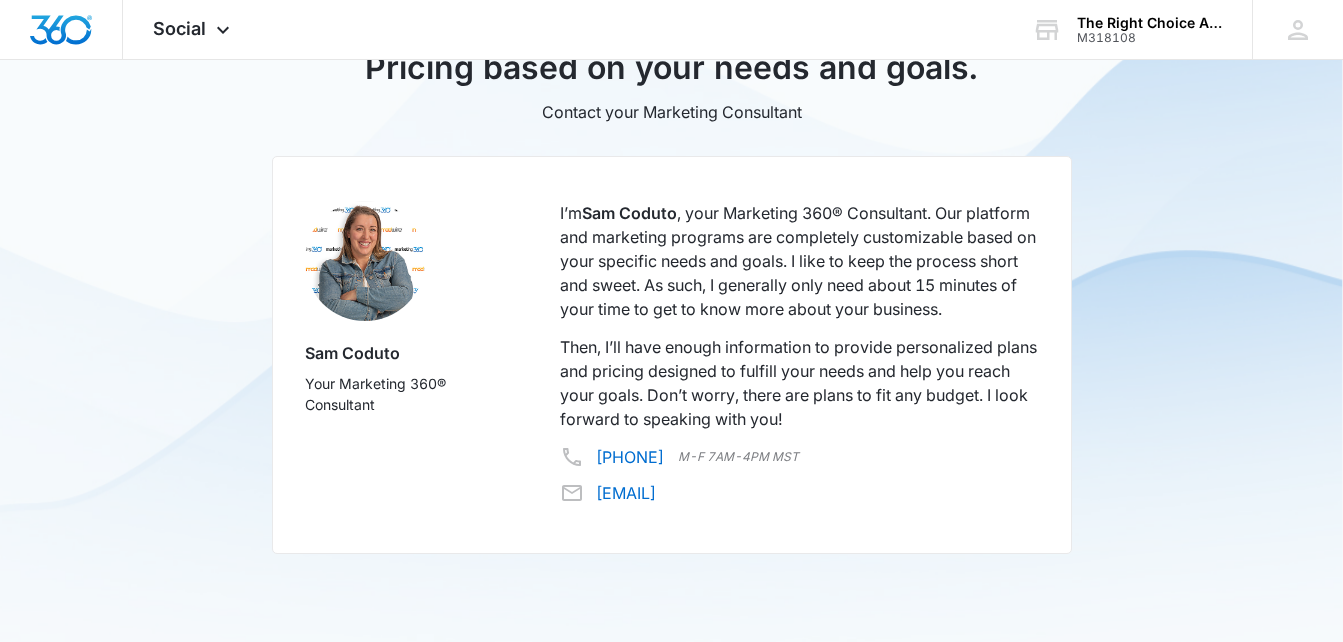 scroll, scrollTop: 769, scrollLeft: 0, axis: vertical 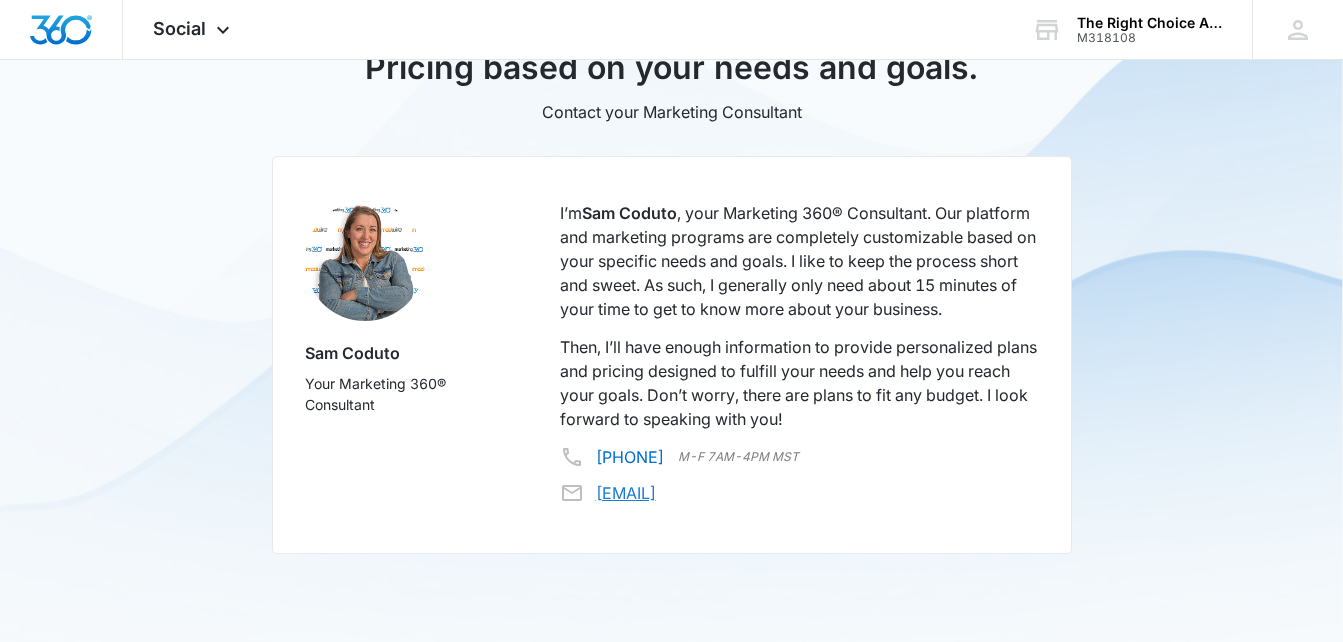 click on "sam.coduto@madwire.com" at bounding box center (626, 493) 